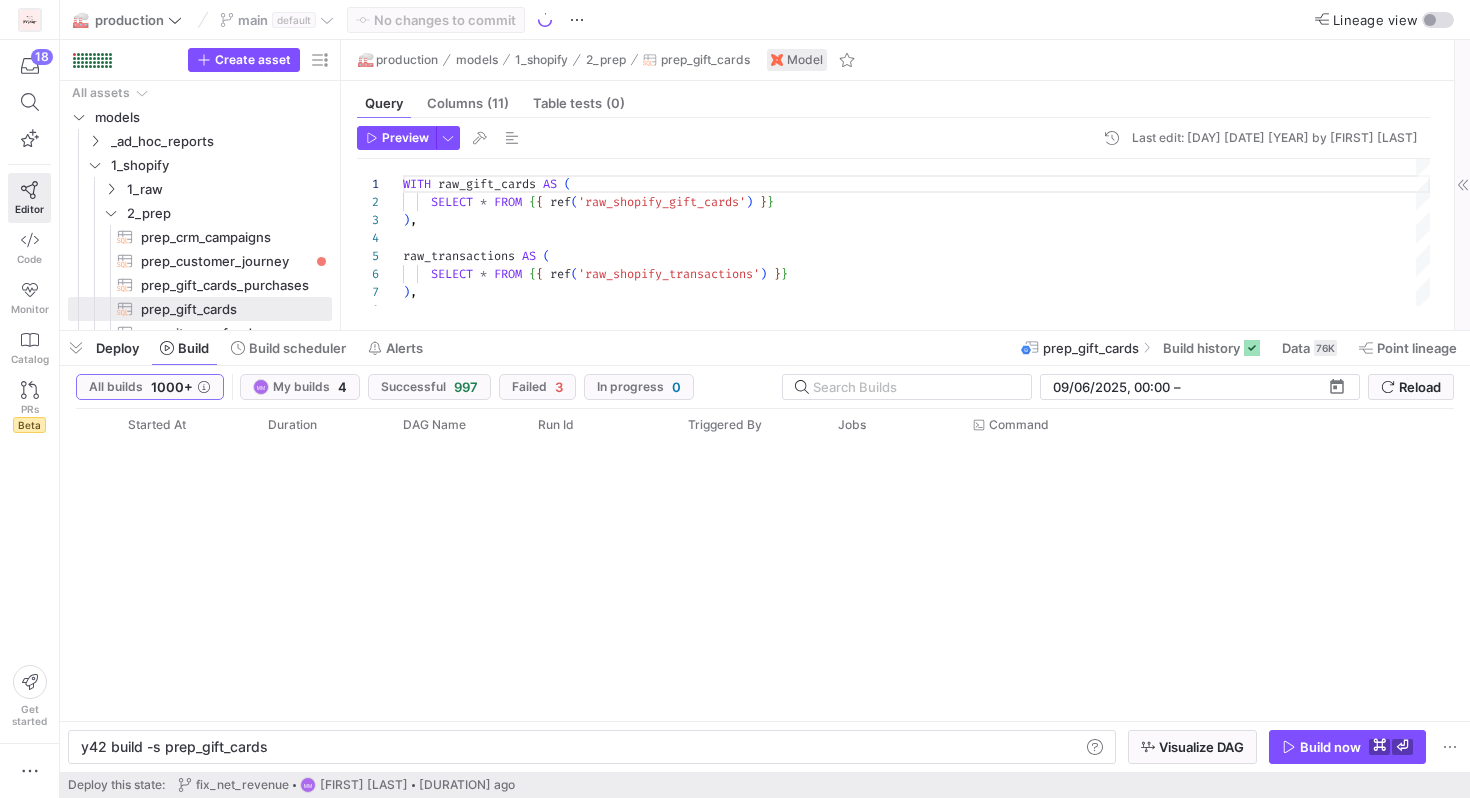 scroll, scrollTop: 0, scrollLeft: 0, axis: both 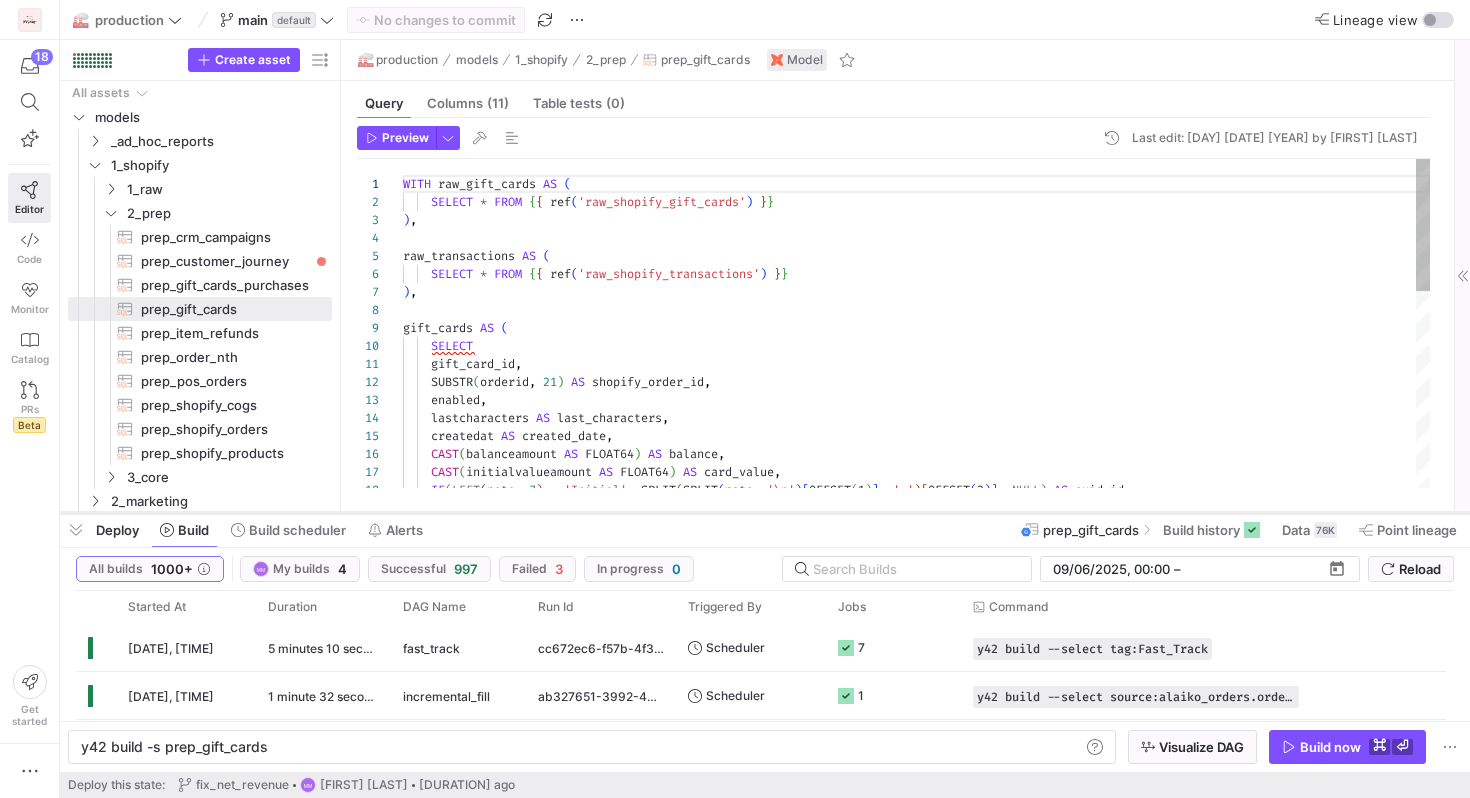 drag, startPoint x: 814, startPoint y: 330, endPoint x: 823, endPoint y: 512, distance: 182.2224 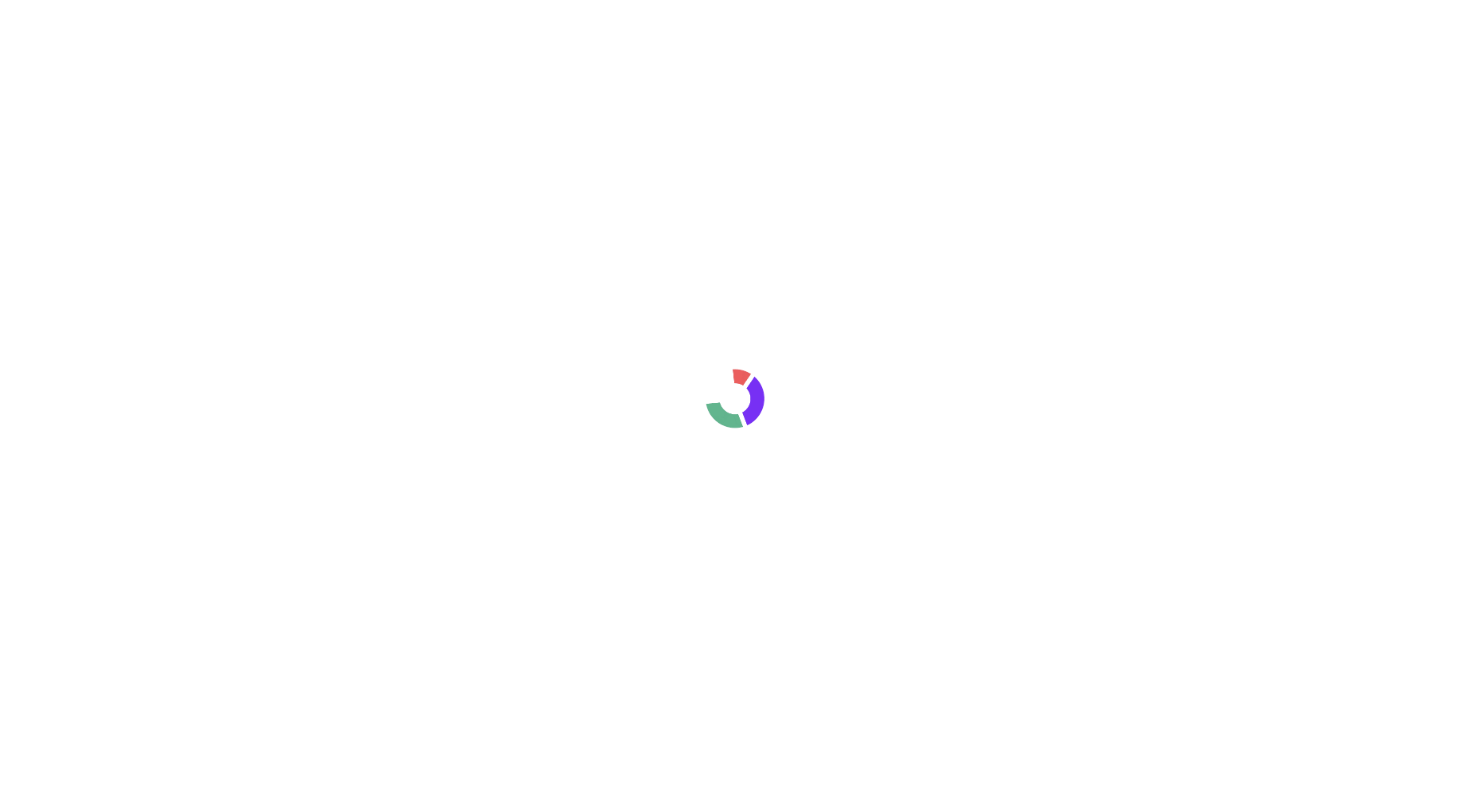 scroll, scrollTop: 0, scrollLeft: 0, axis: both 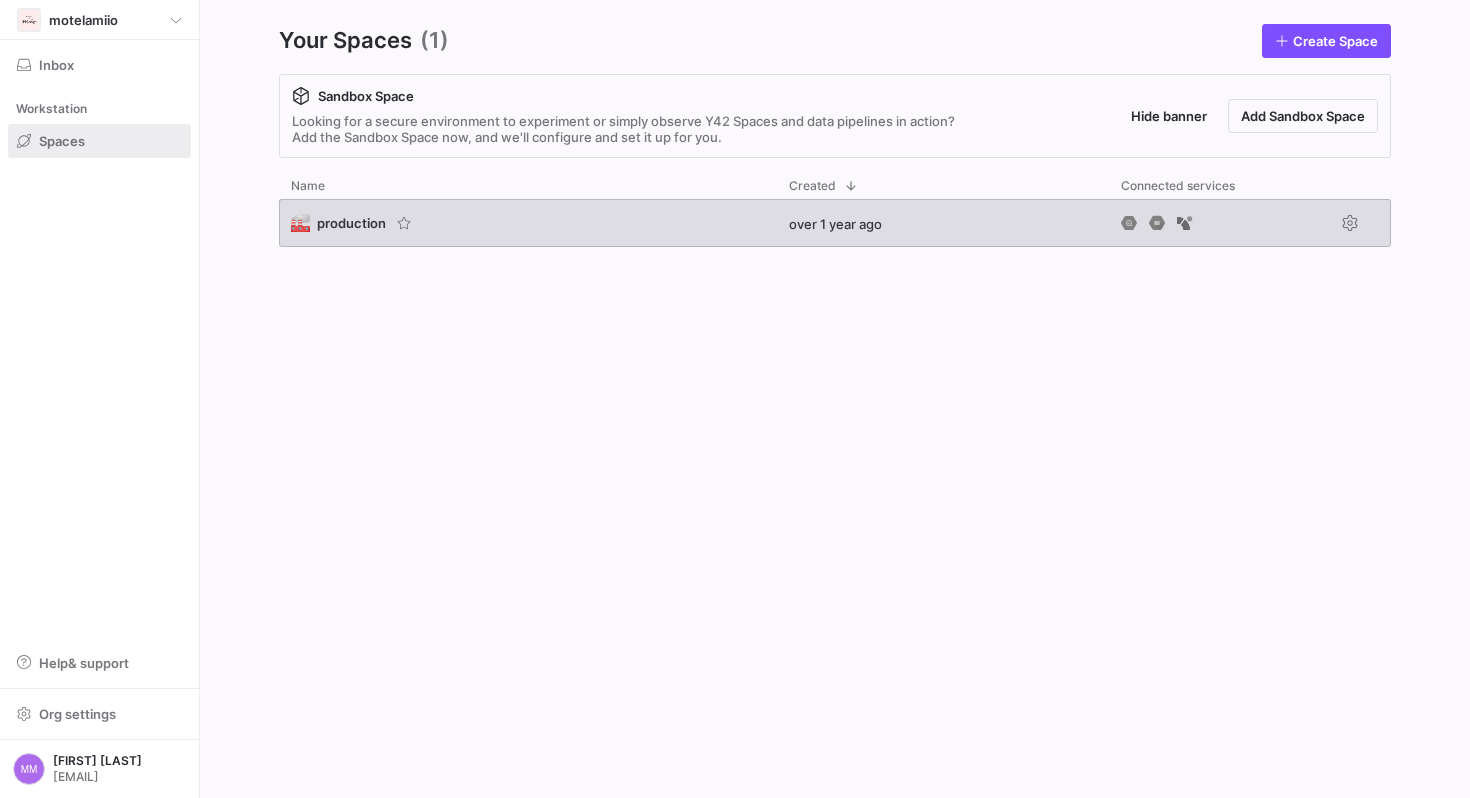 click on "🏭  production" at bounding box center (352, 223) 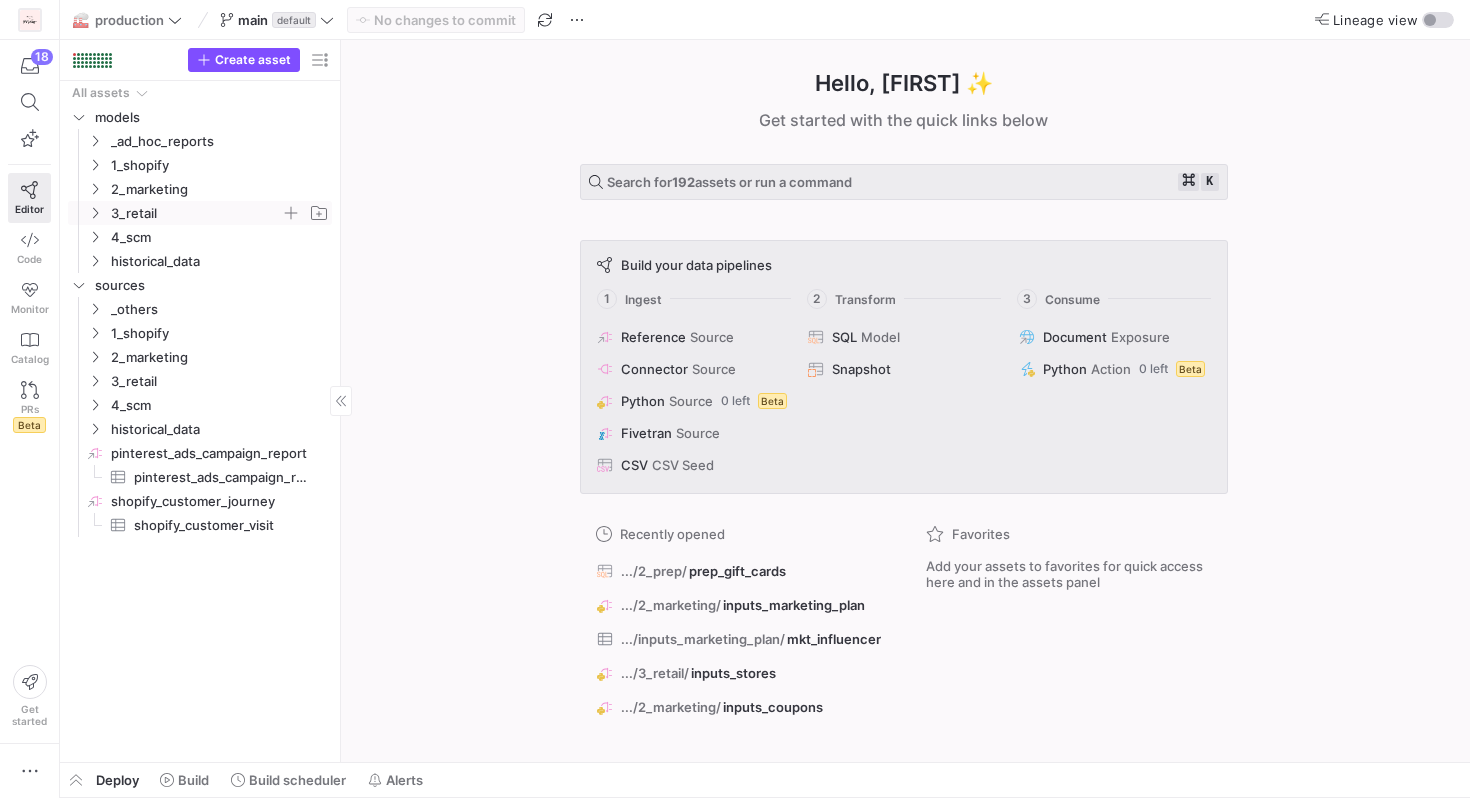click on "3_retail" at bounding box center [208, 213] 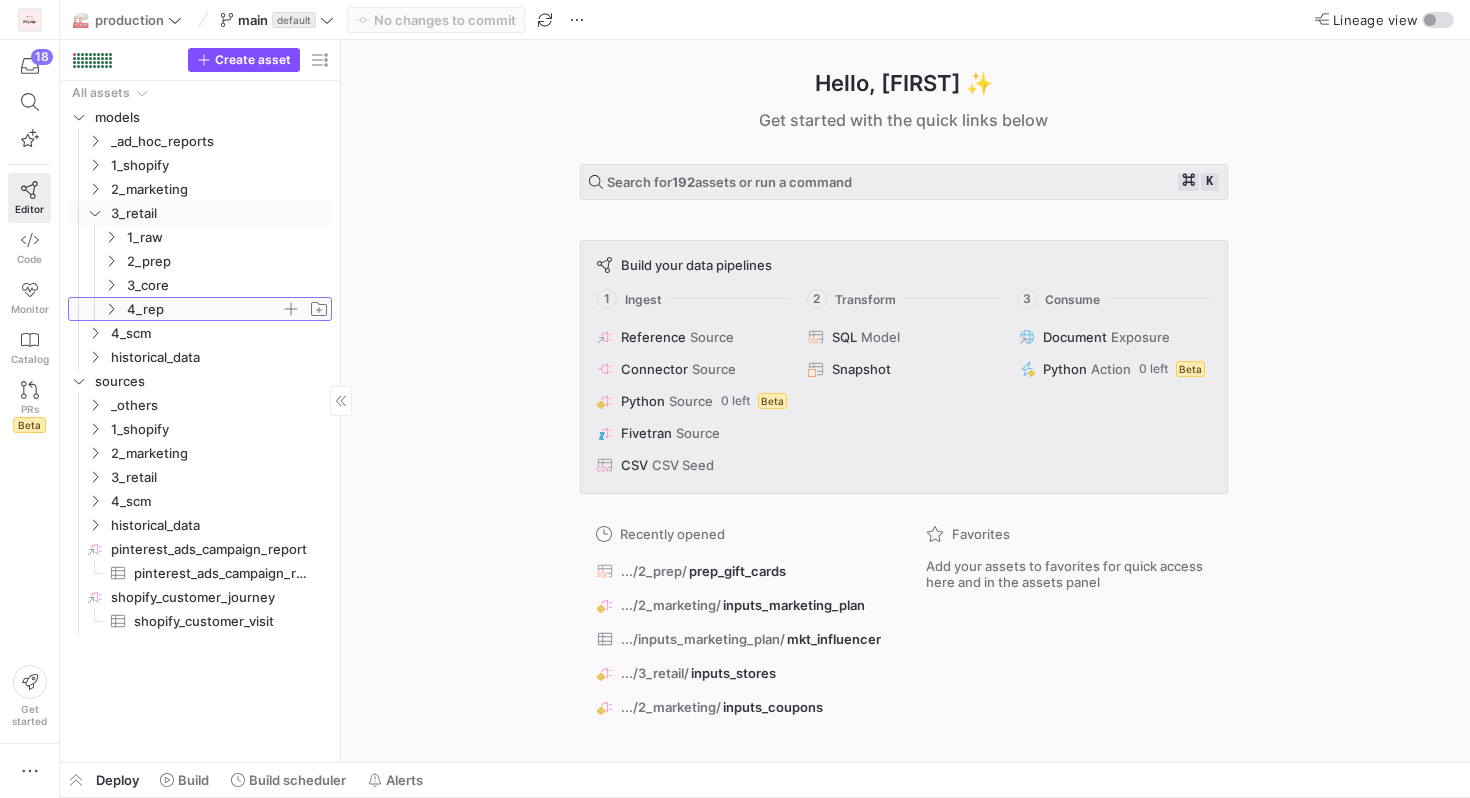 click at bounding box center (111, 309) 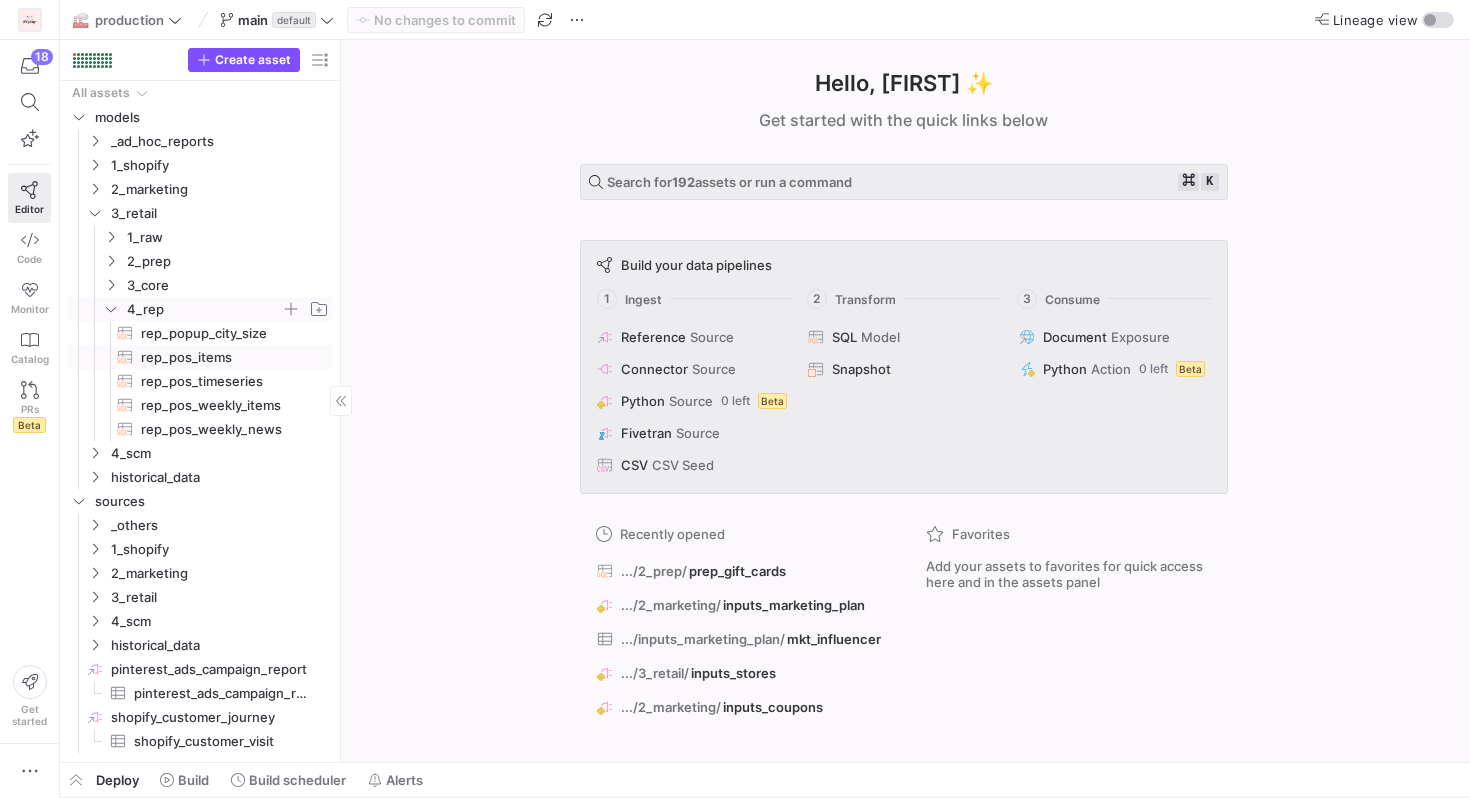 click on "rep_pos_items​​​​​​​​​​" at bounding box center (225, 357) 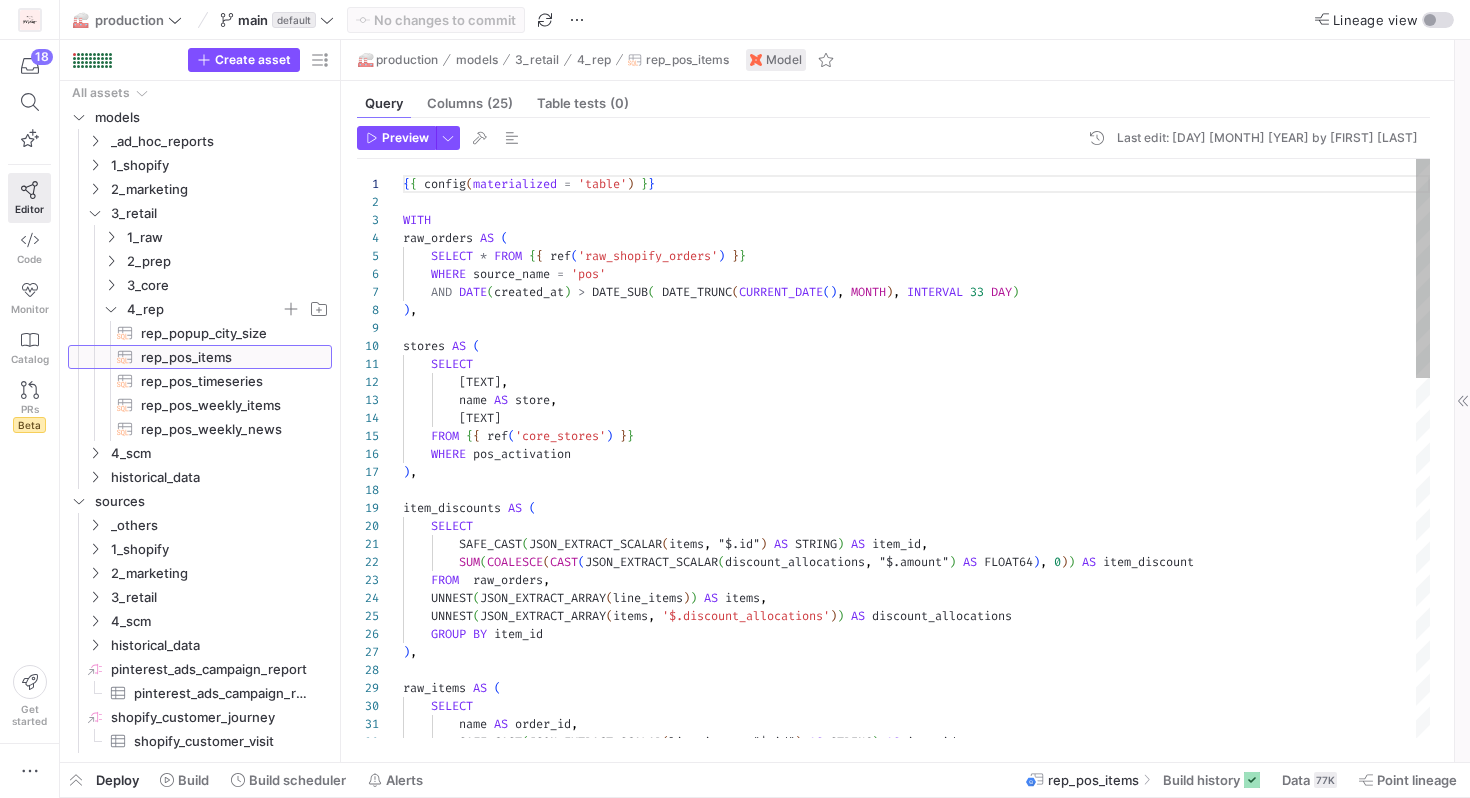 scroll, scrollTop: 180, scrollLeft: 0, axis: vertical 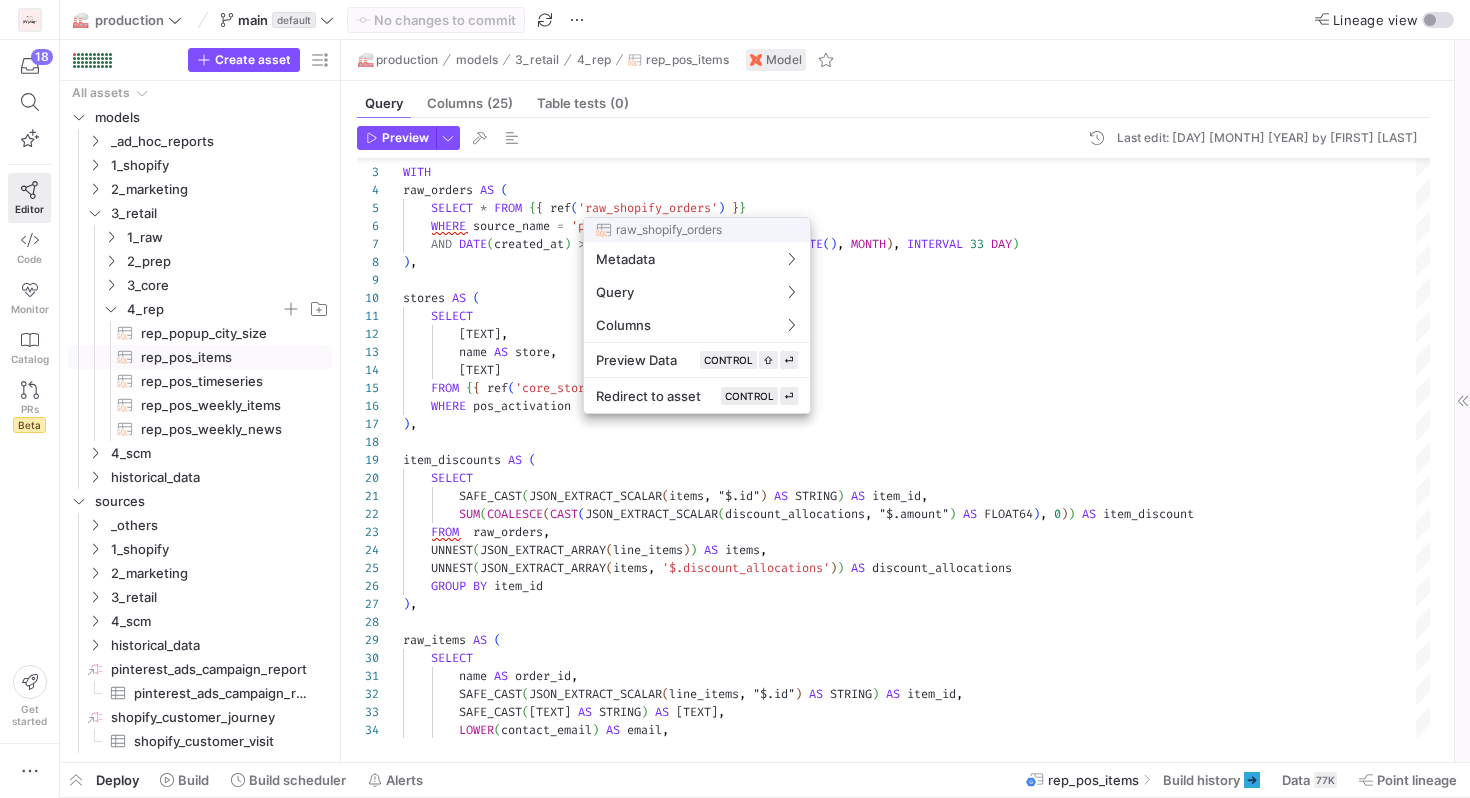 click at bounding box center [735, 399] 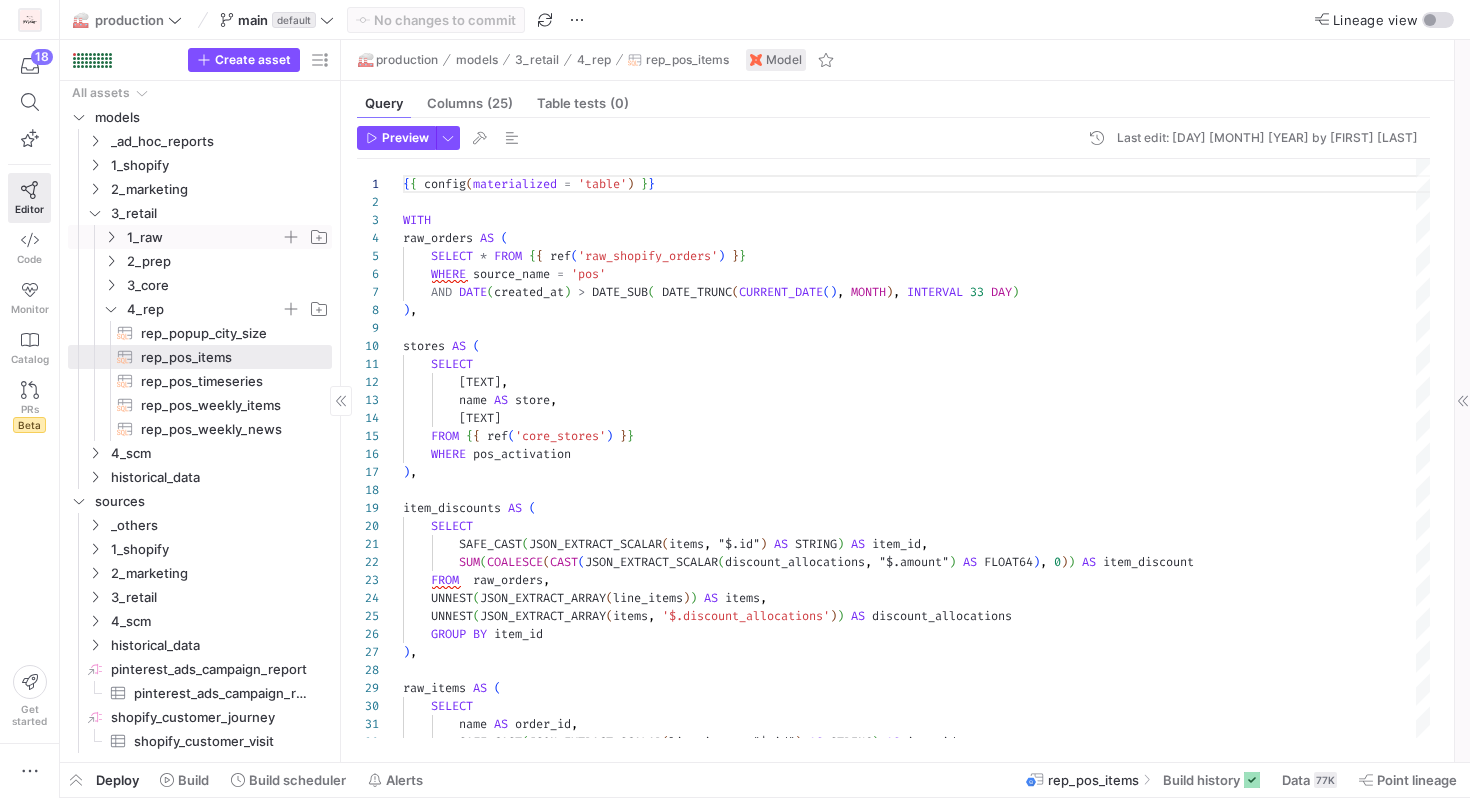 click at bounding box center [111, 237] 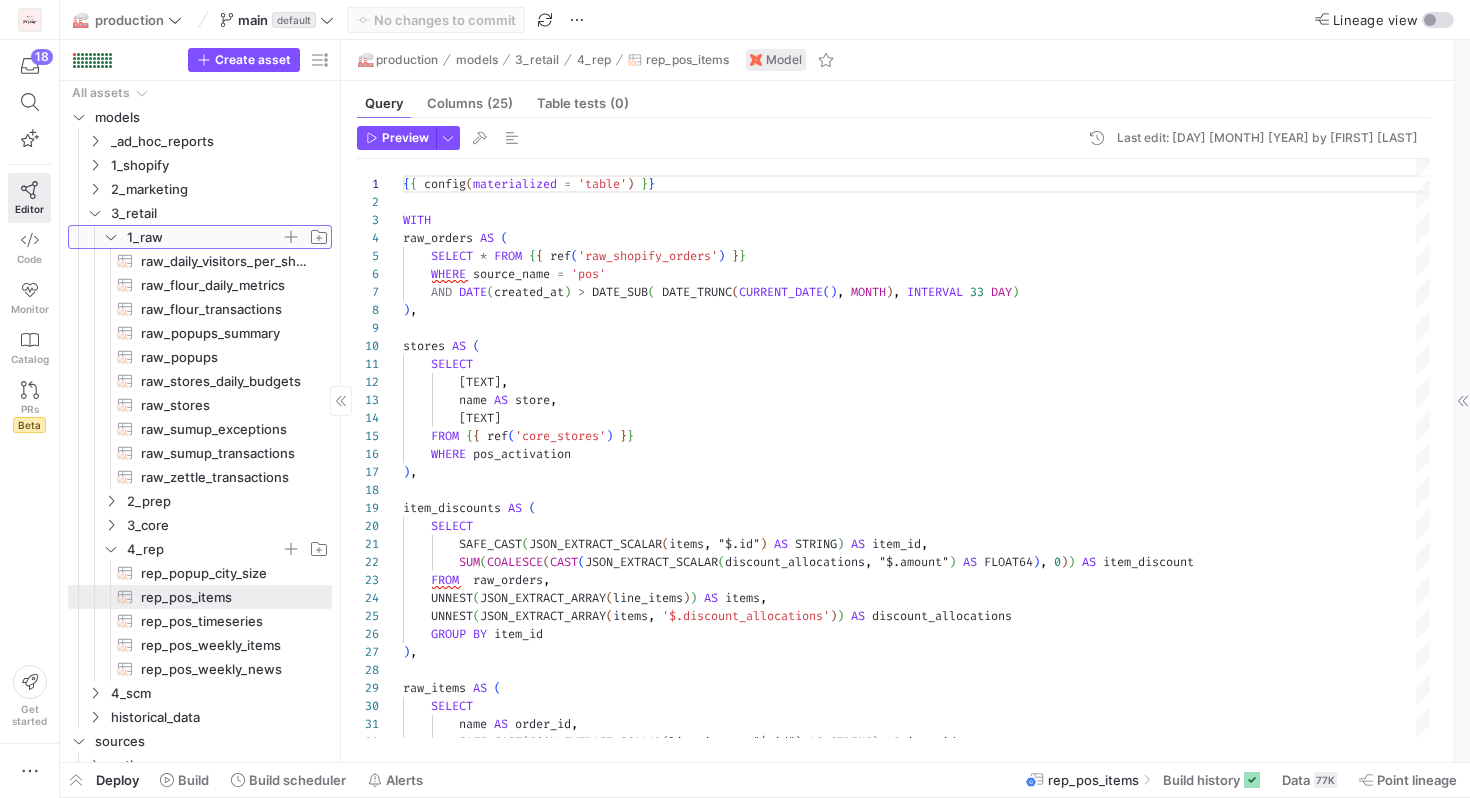 click at bounding box center (111, 237) 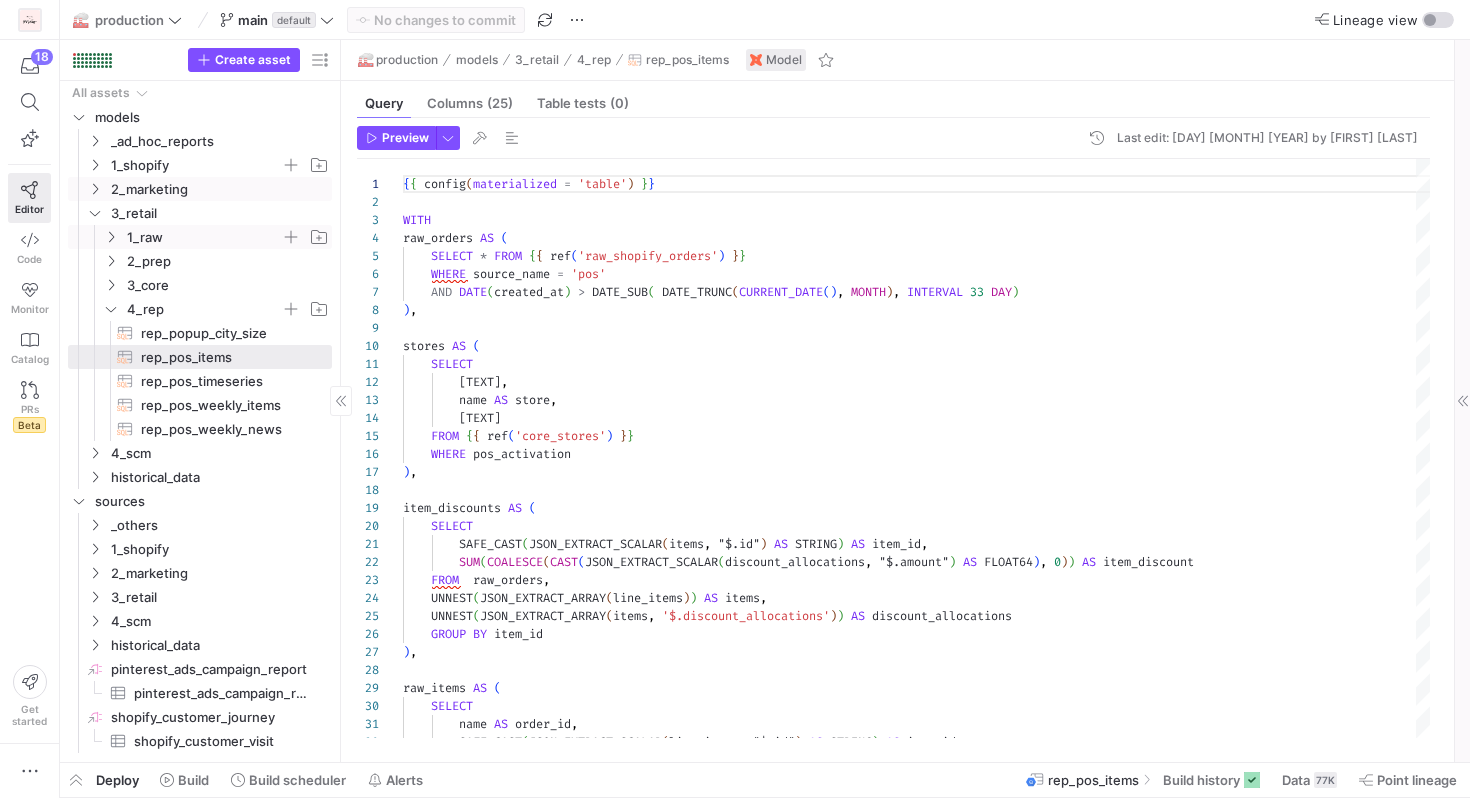 click on "1_shopify" at bounding box center (208, 165) 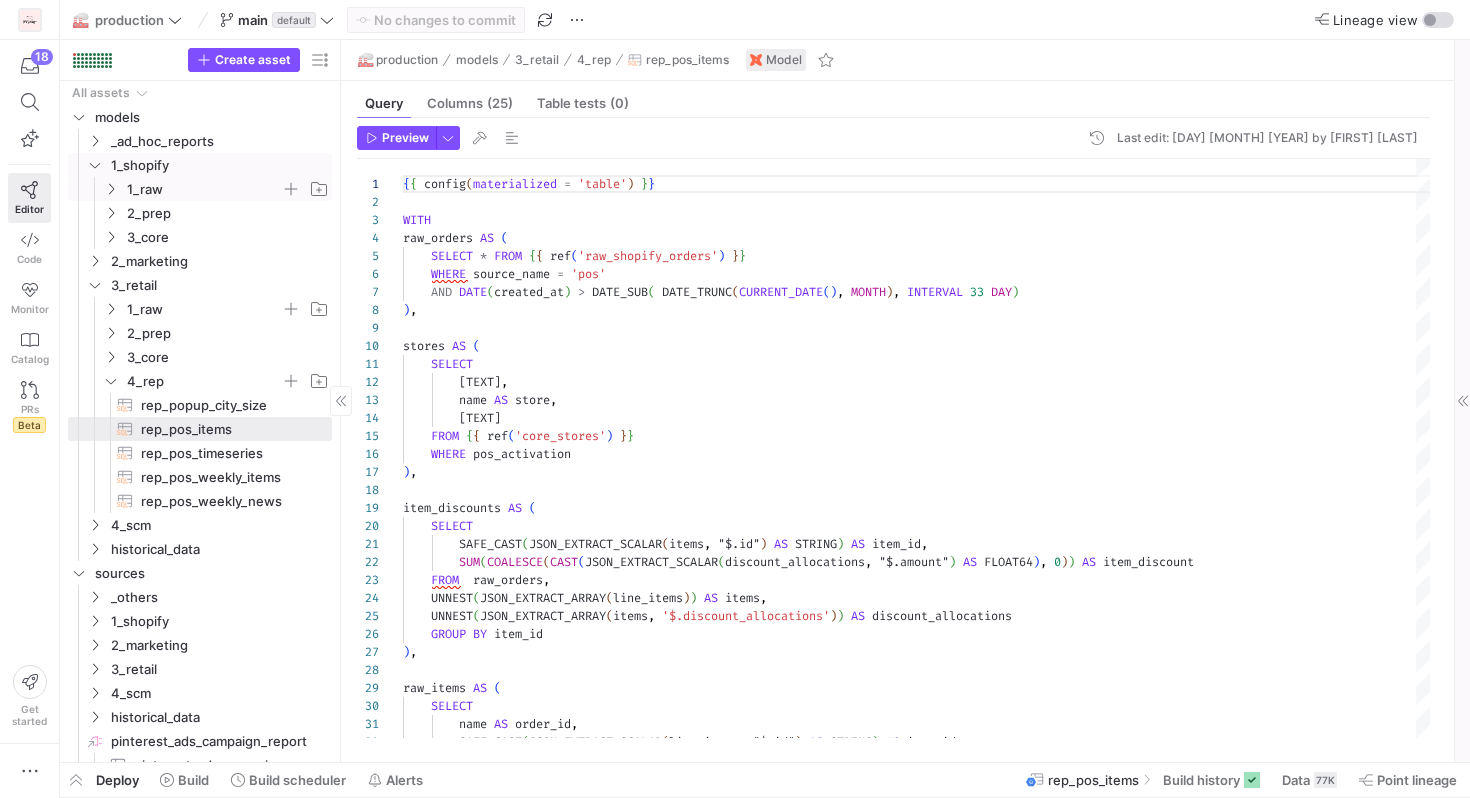 click at bounding box center [111, 189] 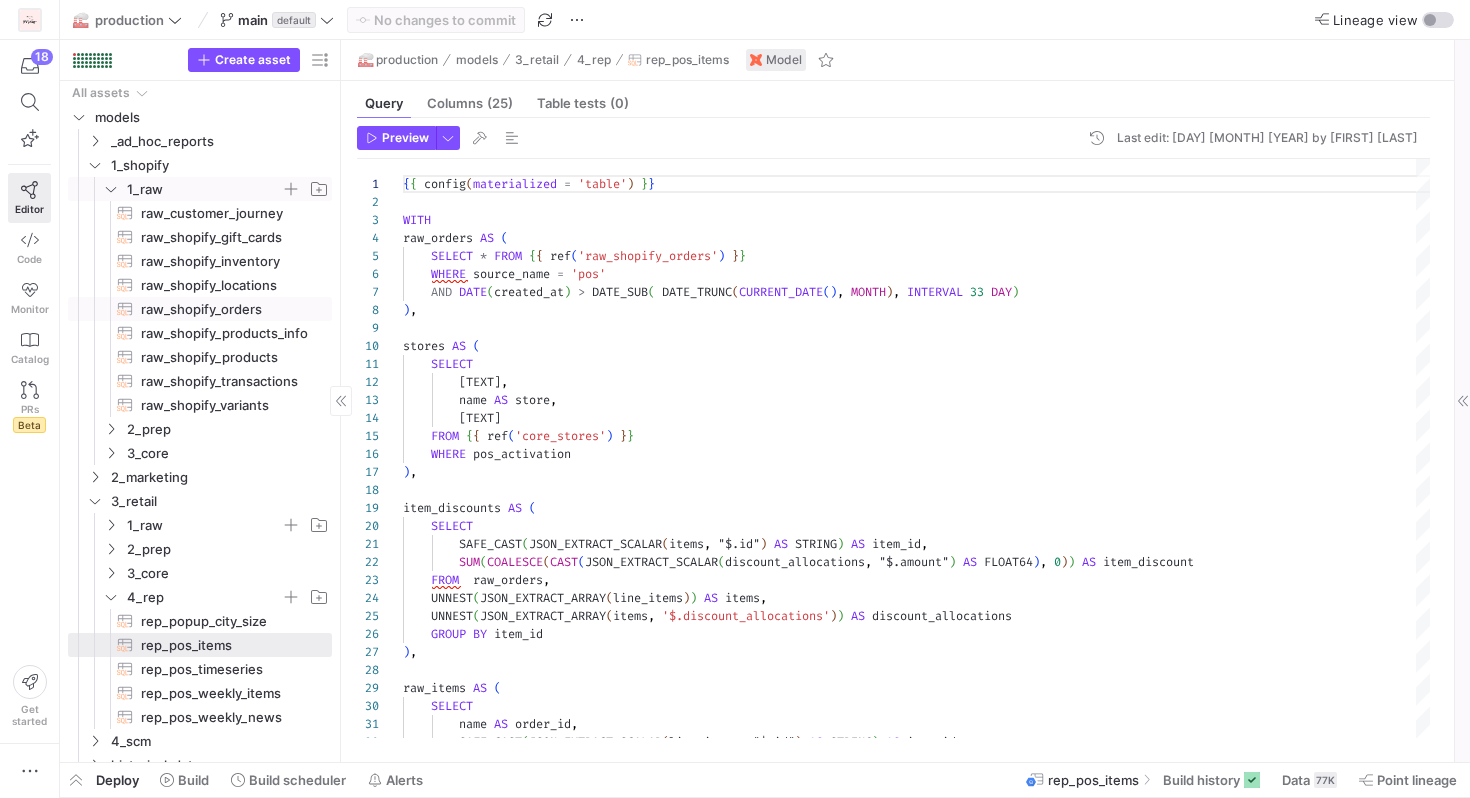 click on "raw_shopify_orders​​​​​​​​​​" at bounding box center (225, 309) 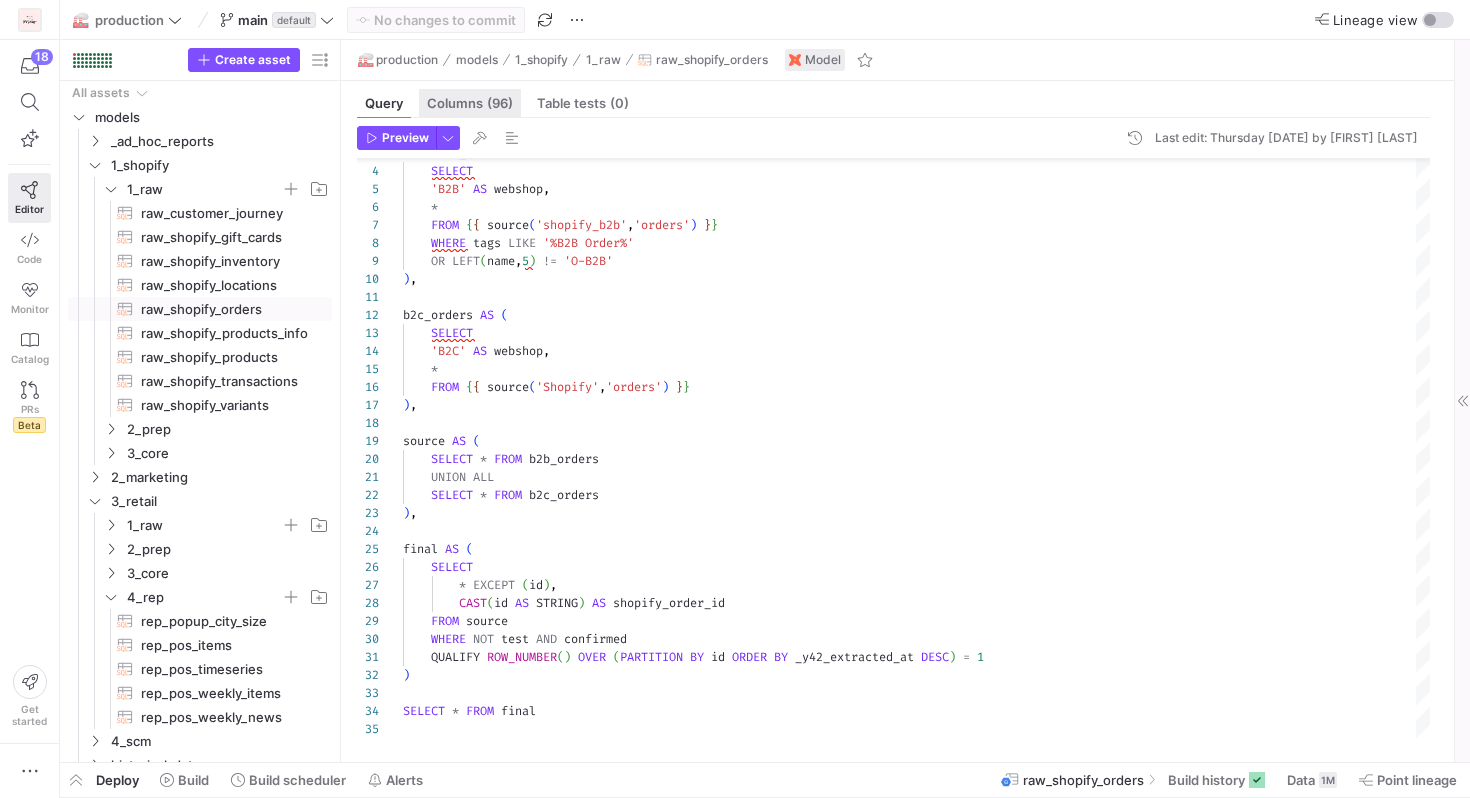 click on "Columns ([NUMBER])" at bounding box center (470, 103) 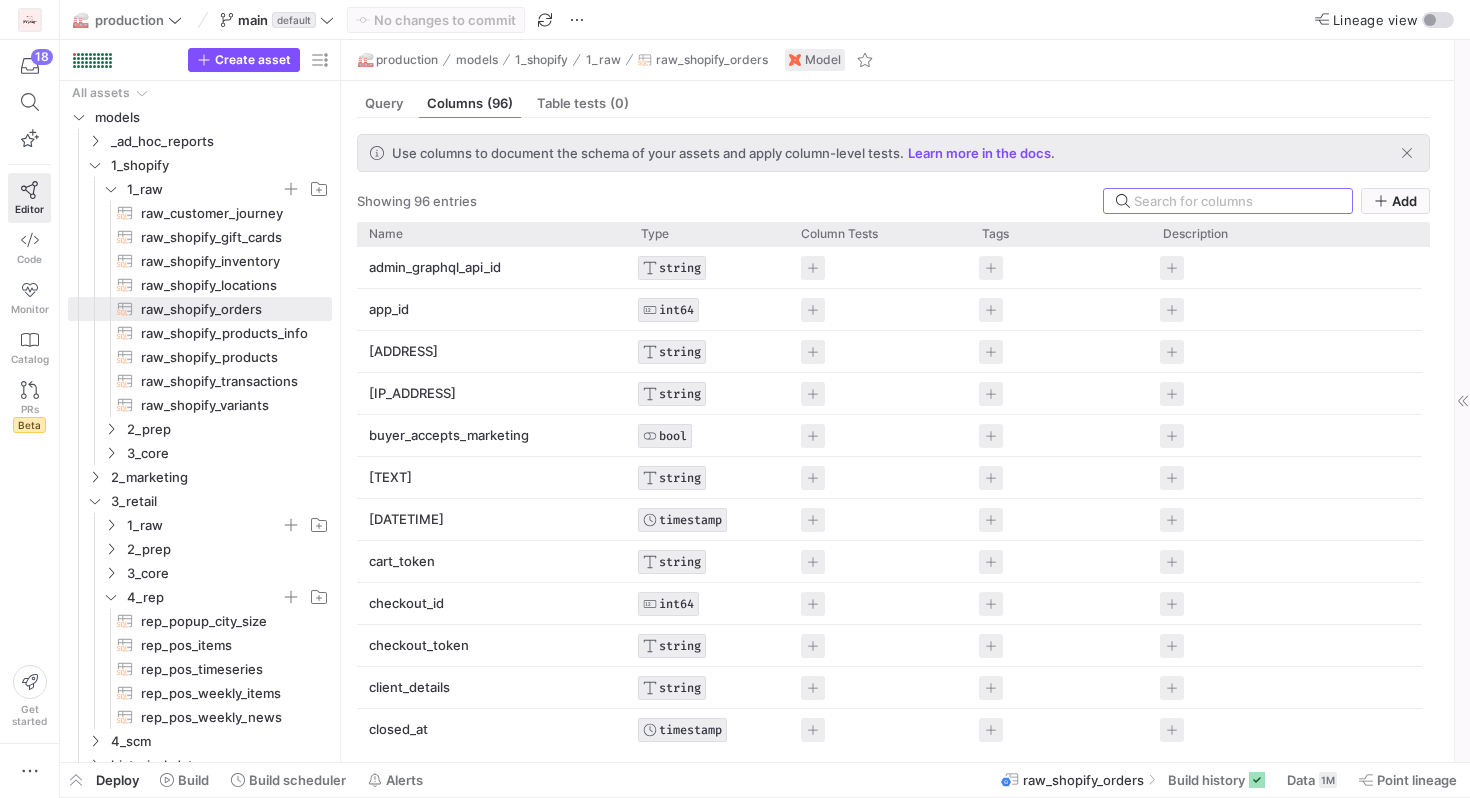 scroll, scrollTop: 47, scrollLeft: 0, axis: vertical 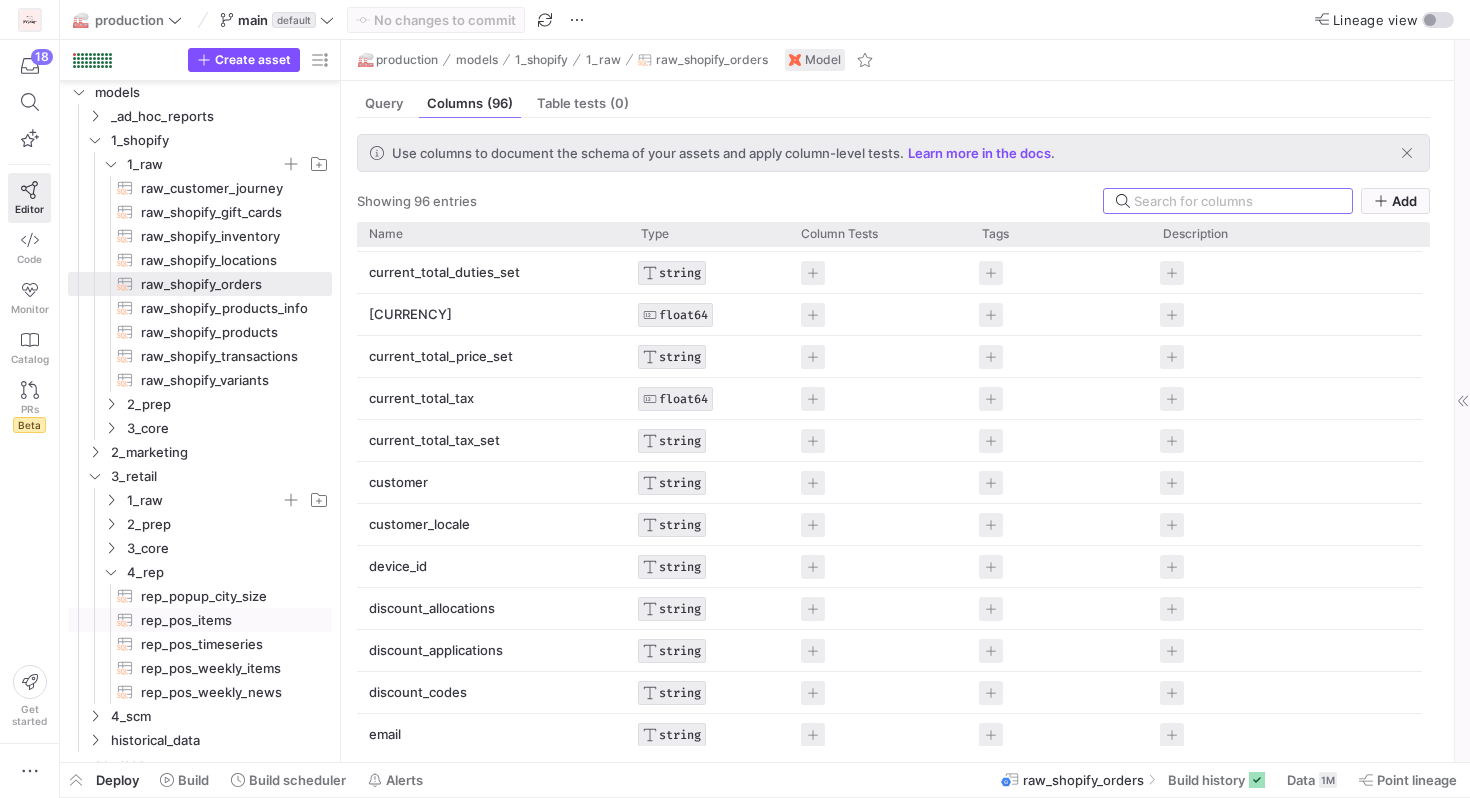 click on "rep_pos_items​​​​​​​​​​" at bounding box center [225, 620] 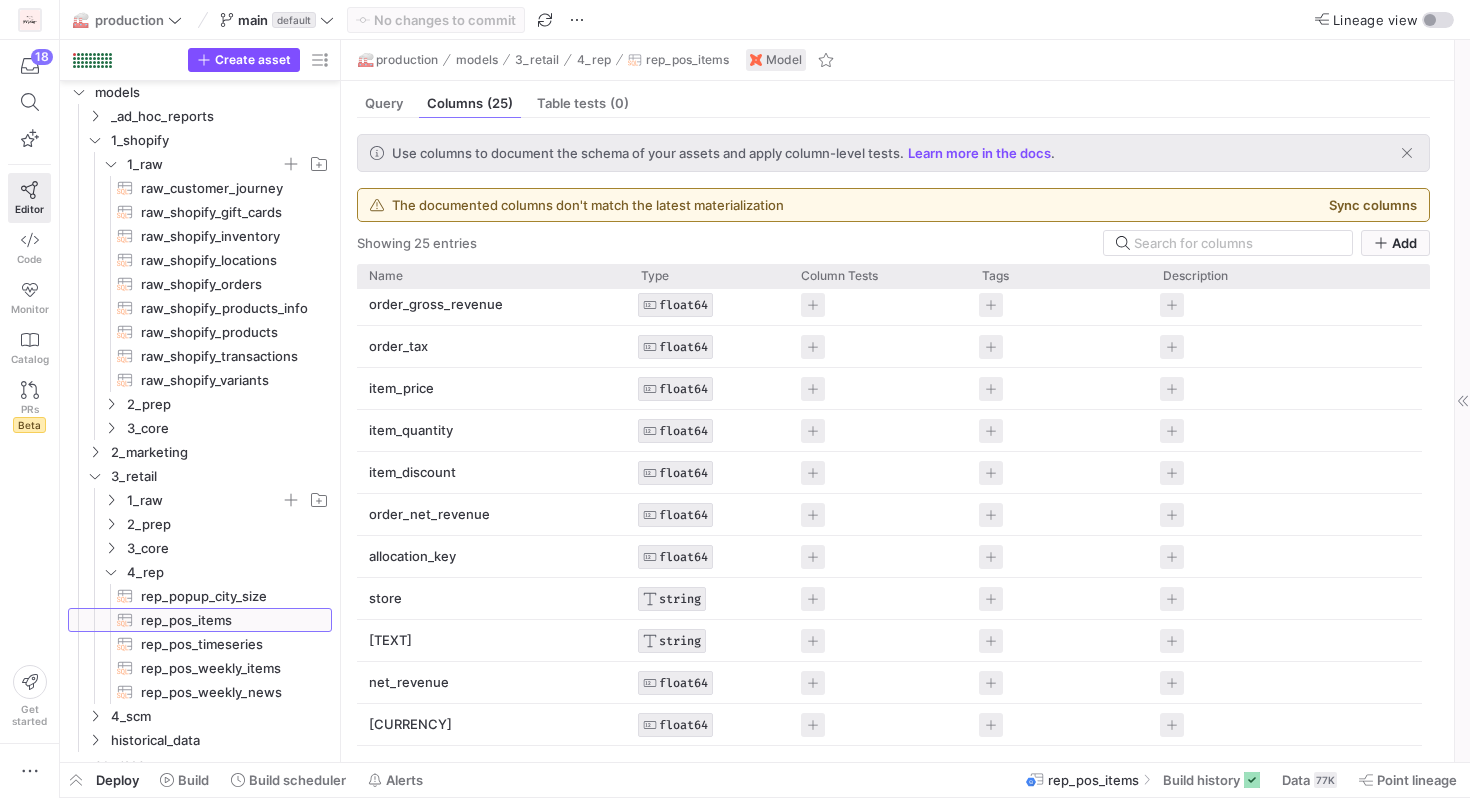 scroll, scrollTop: 0, scrollLeft: 0, axis: both 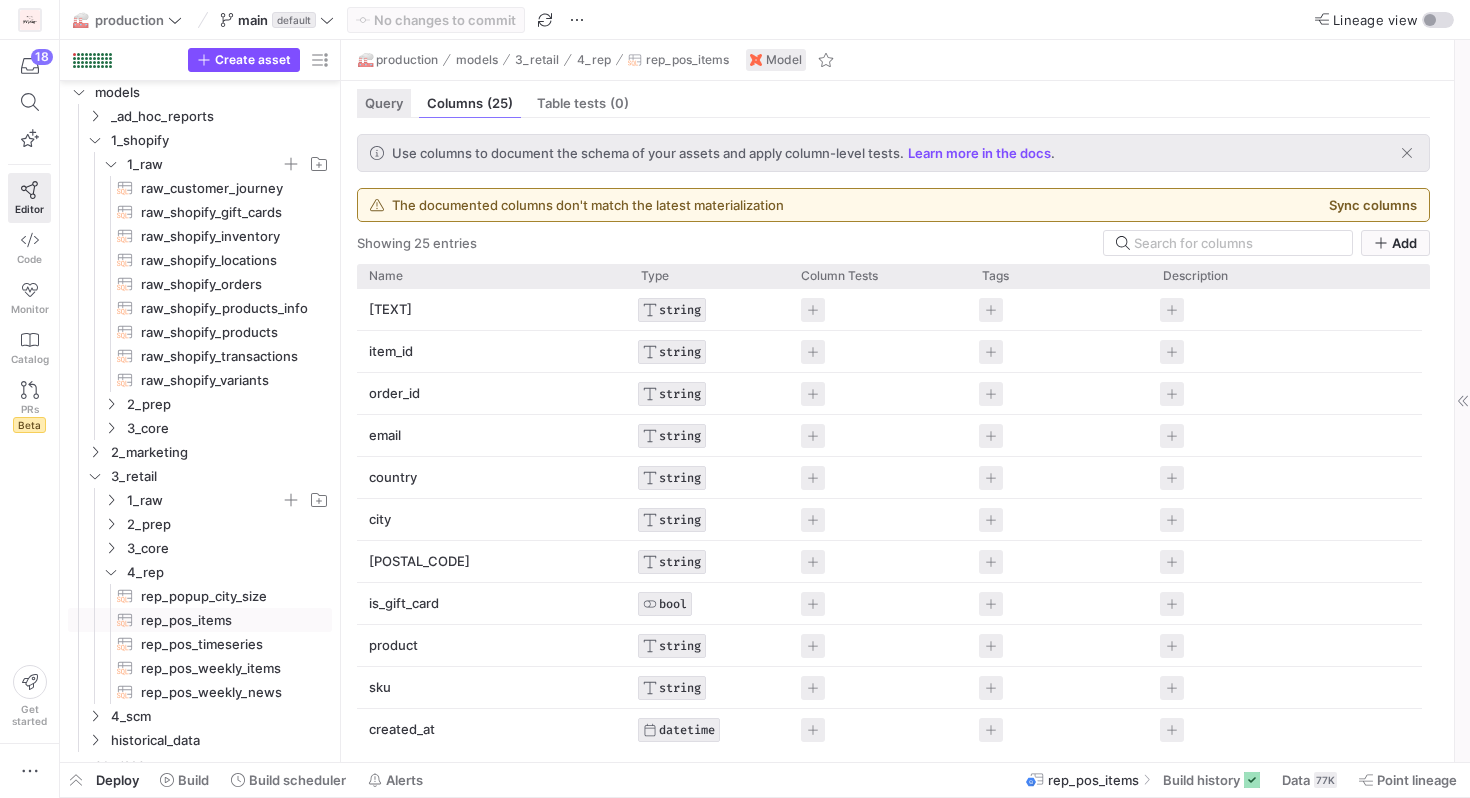 click on "Query" at bounding box center [384, 103] 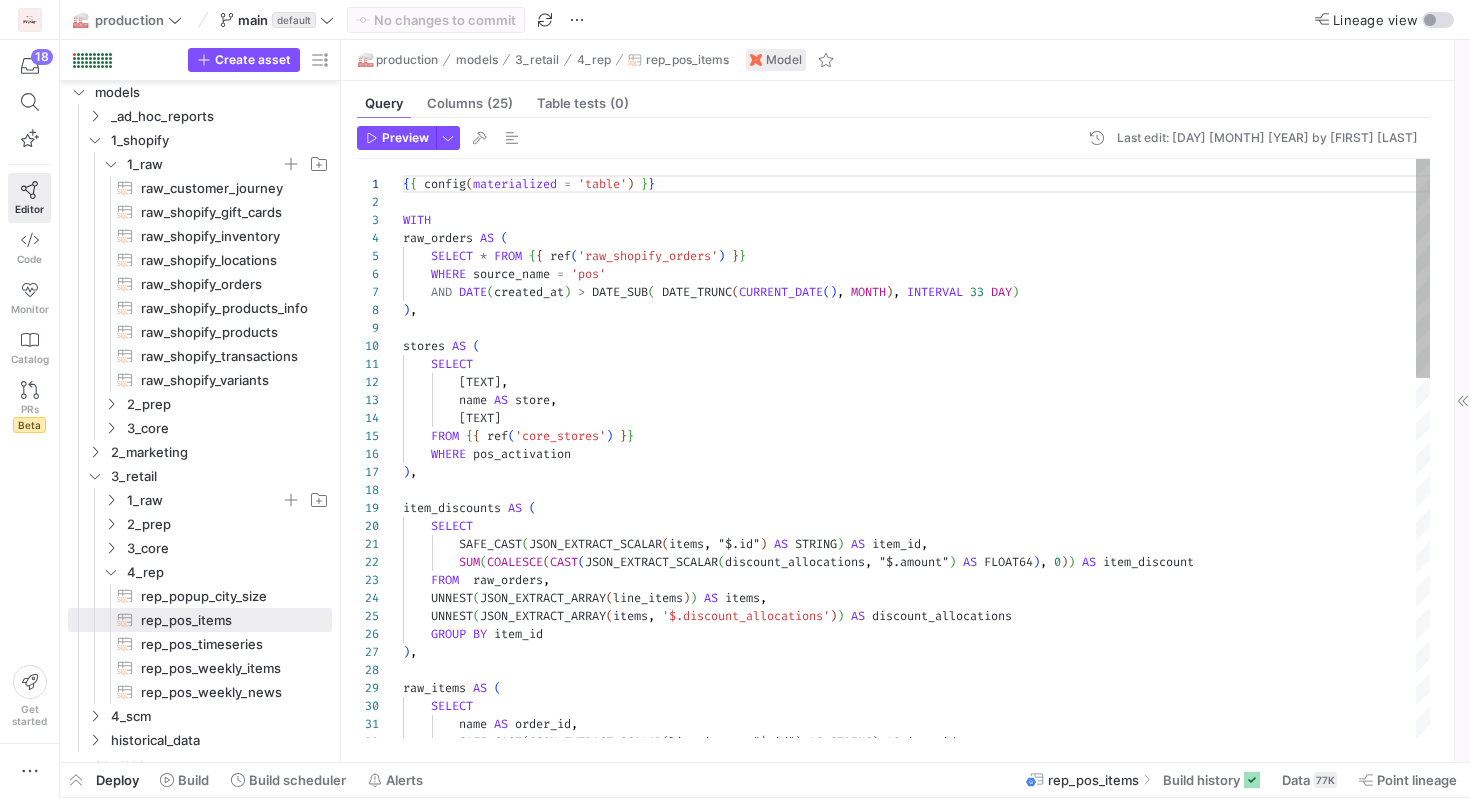 scroll, scrollTop: 180, scrollLeft: 0, axis: vertical 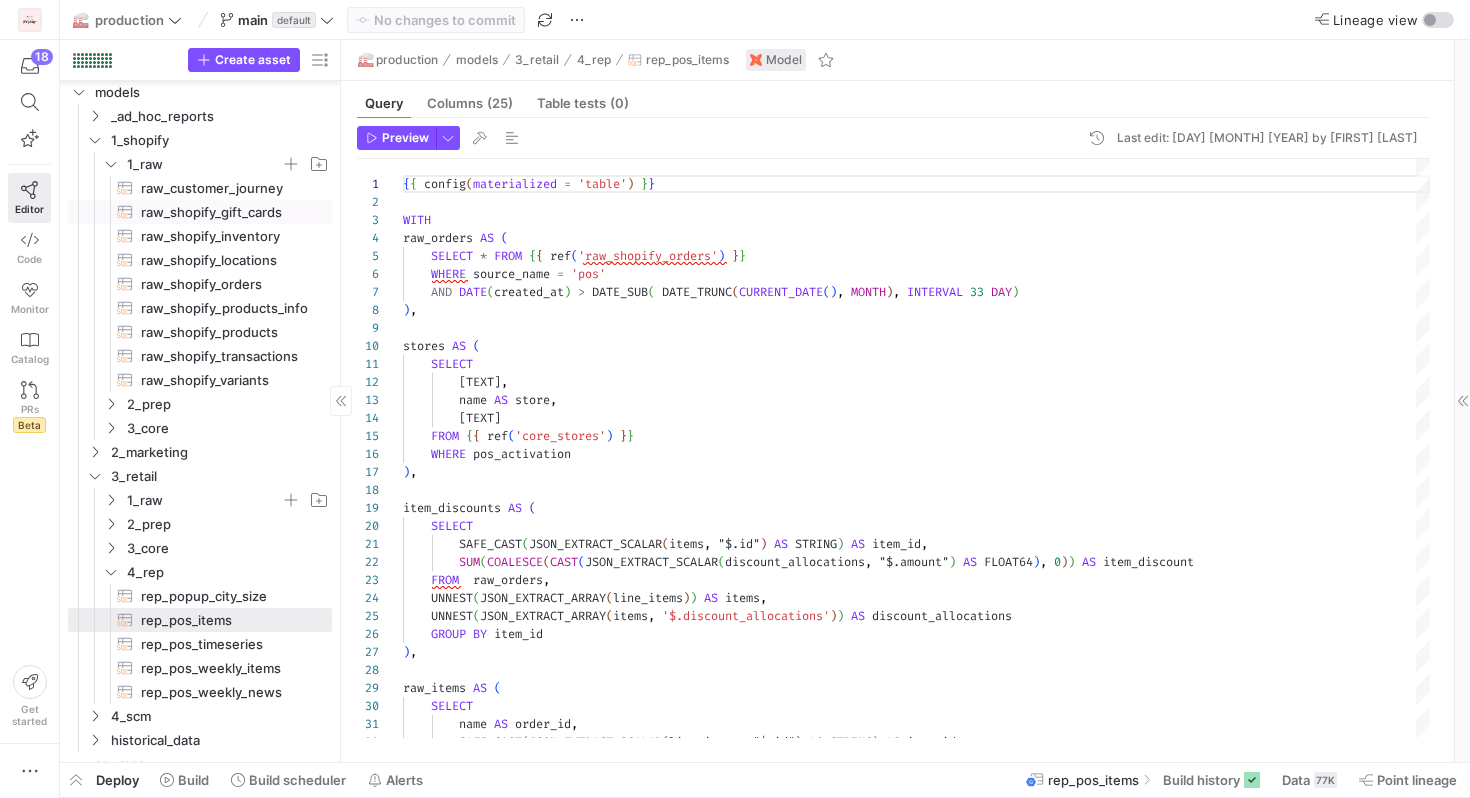 click on "raw_shopify_gift_cards​​​​​​​​​​" at bounding box center [225, 212] 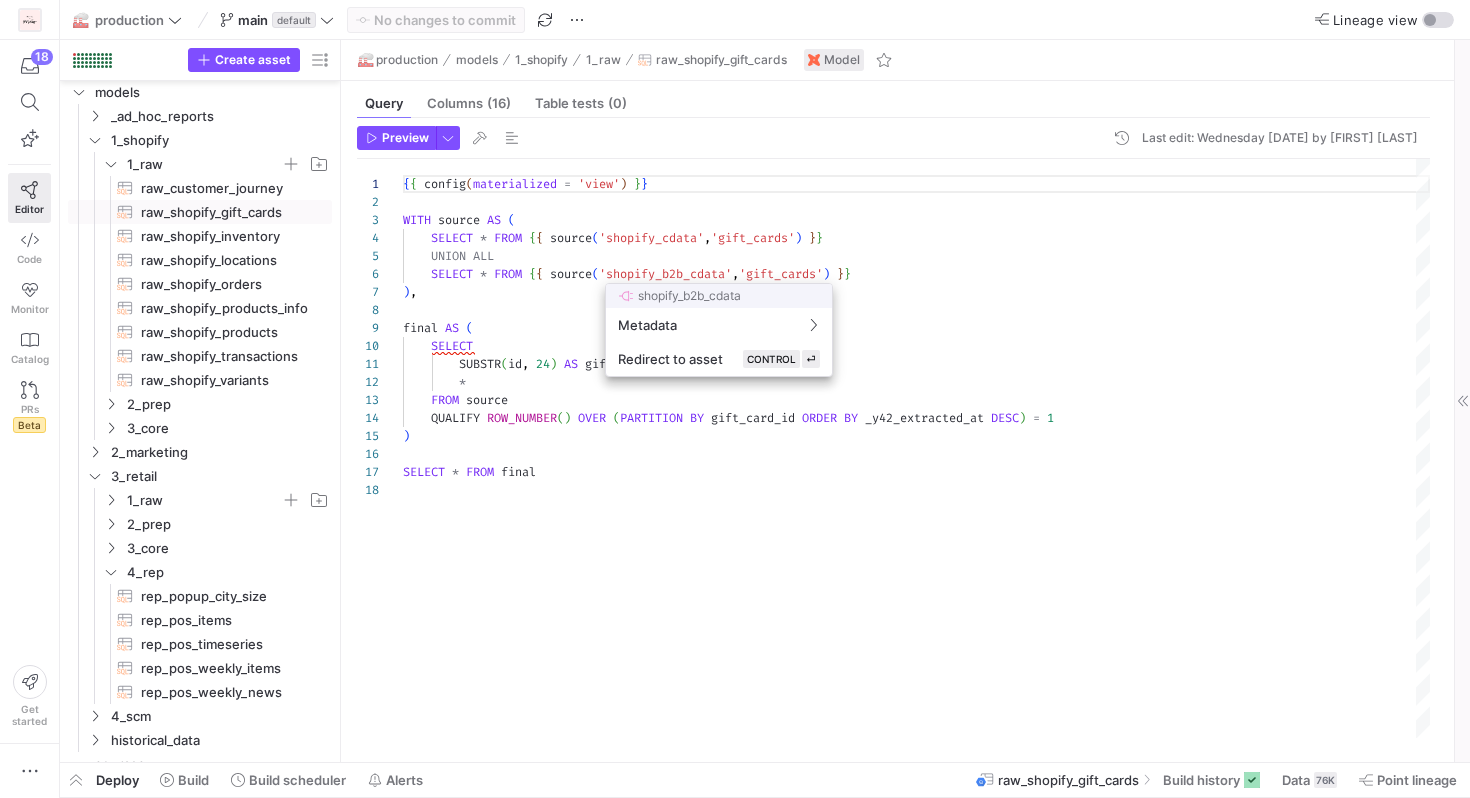 click at bounding box center (735, 399) 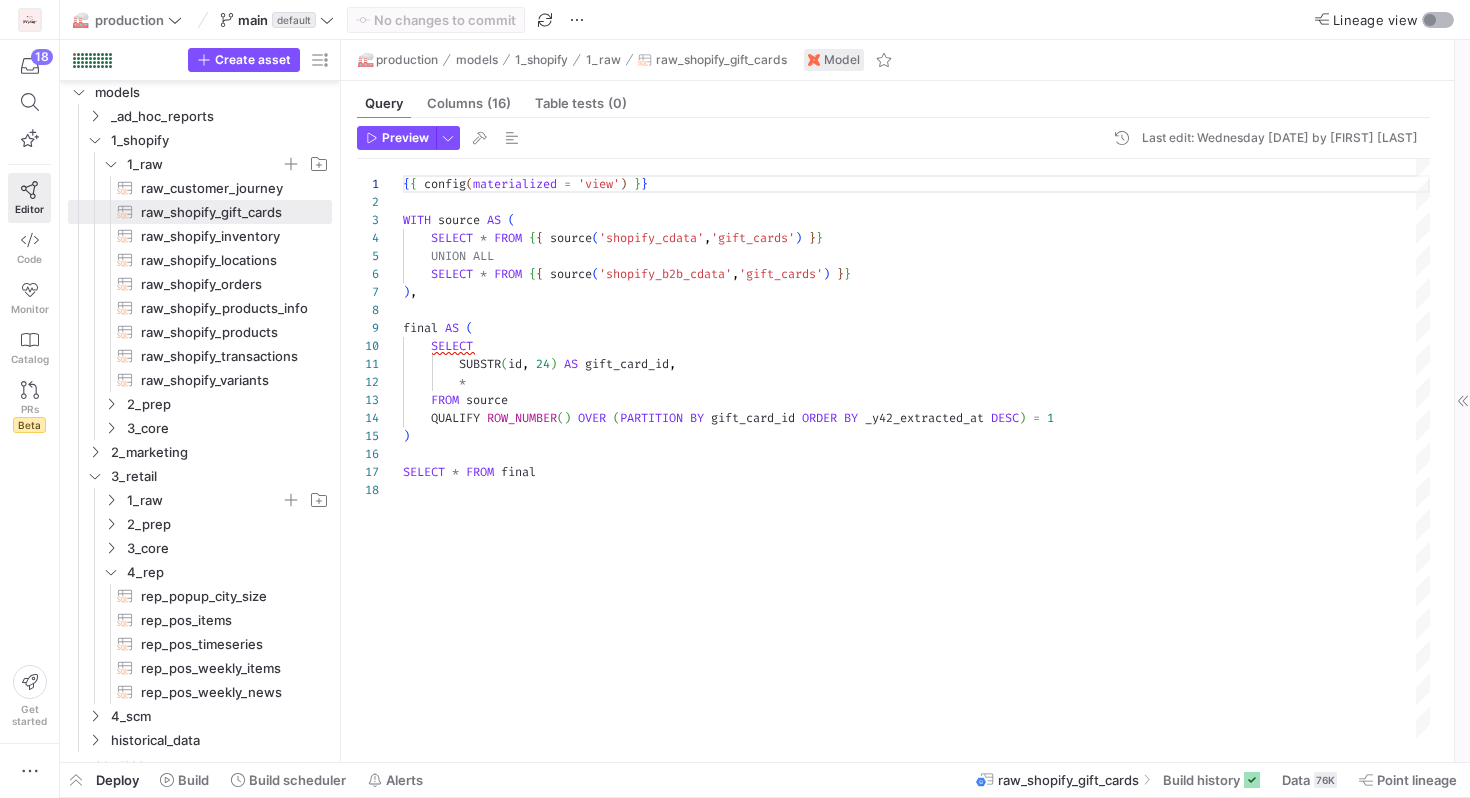 click at bounding box center (1438, 20) 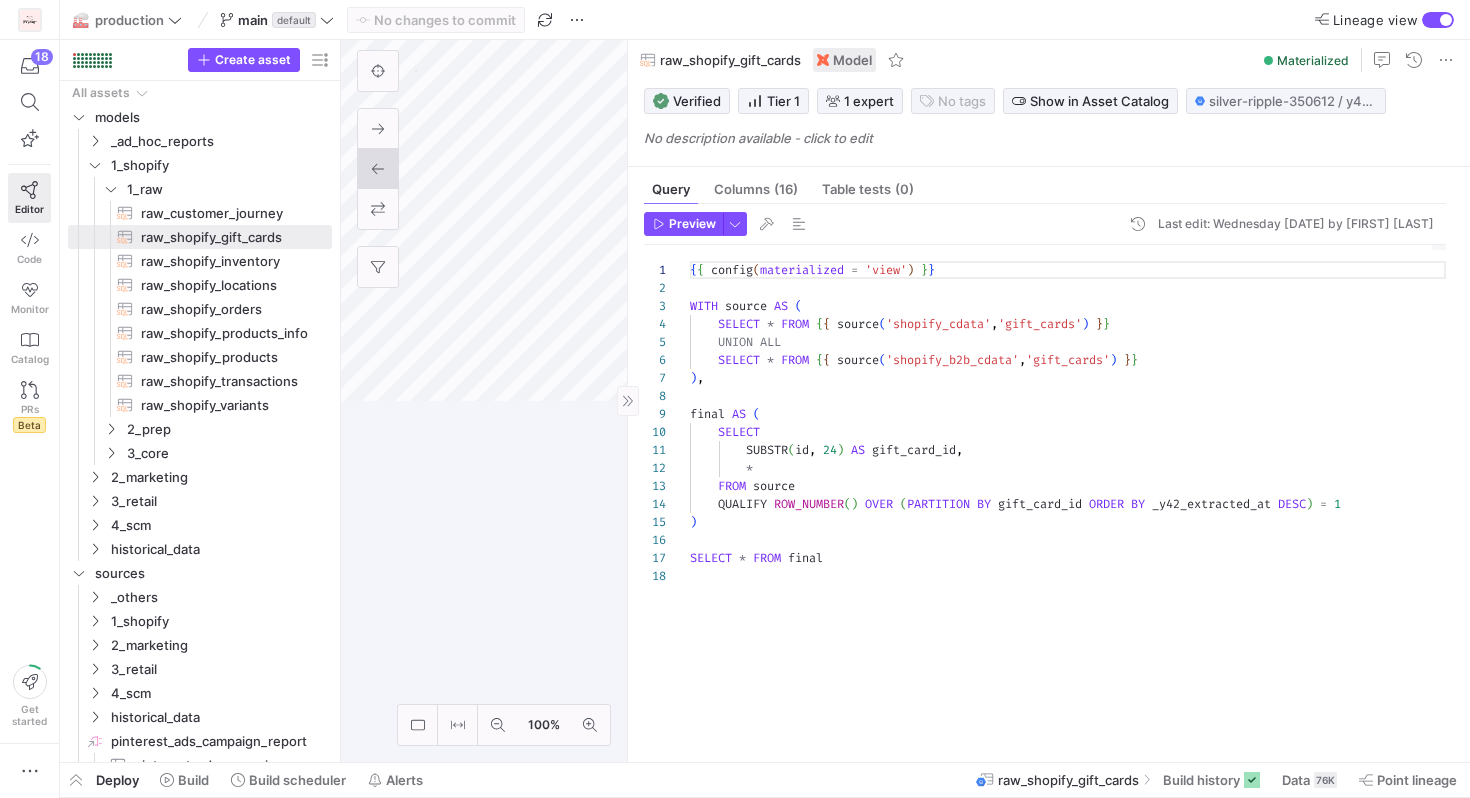 scroll, scrollTop: 180, scrollLeft: 0, axis: vertical 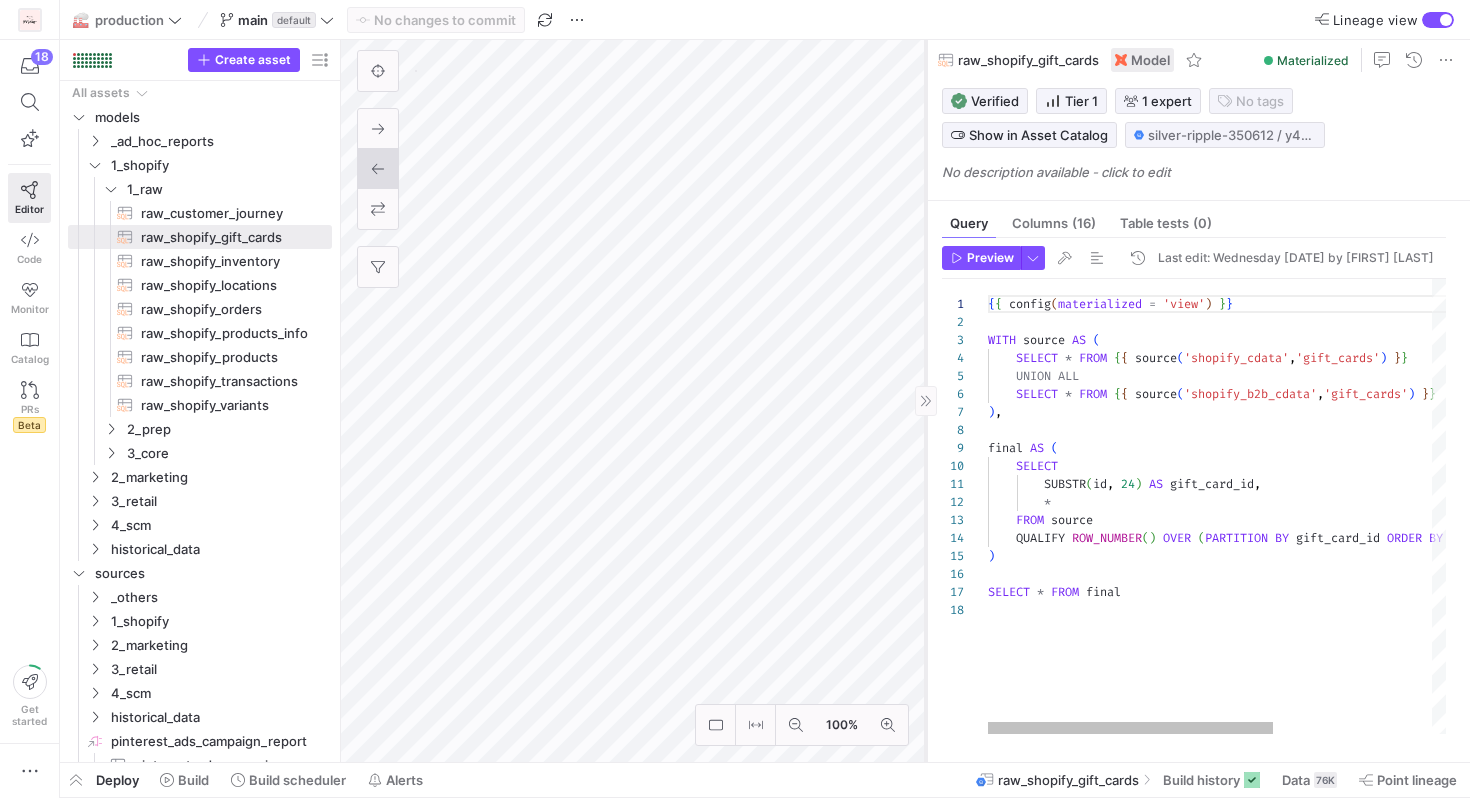 drag, startPoint x: 625, startPoint y: 343, endPoint x: 923, endPoint y: 345, distance: 298.0067 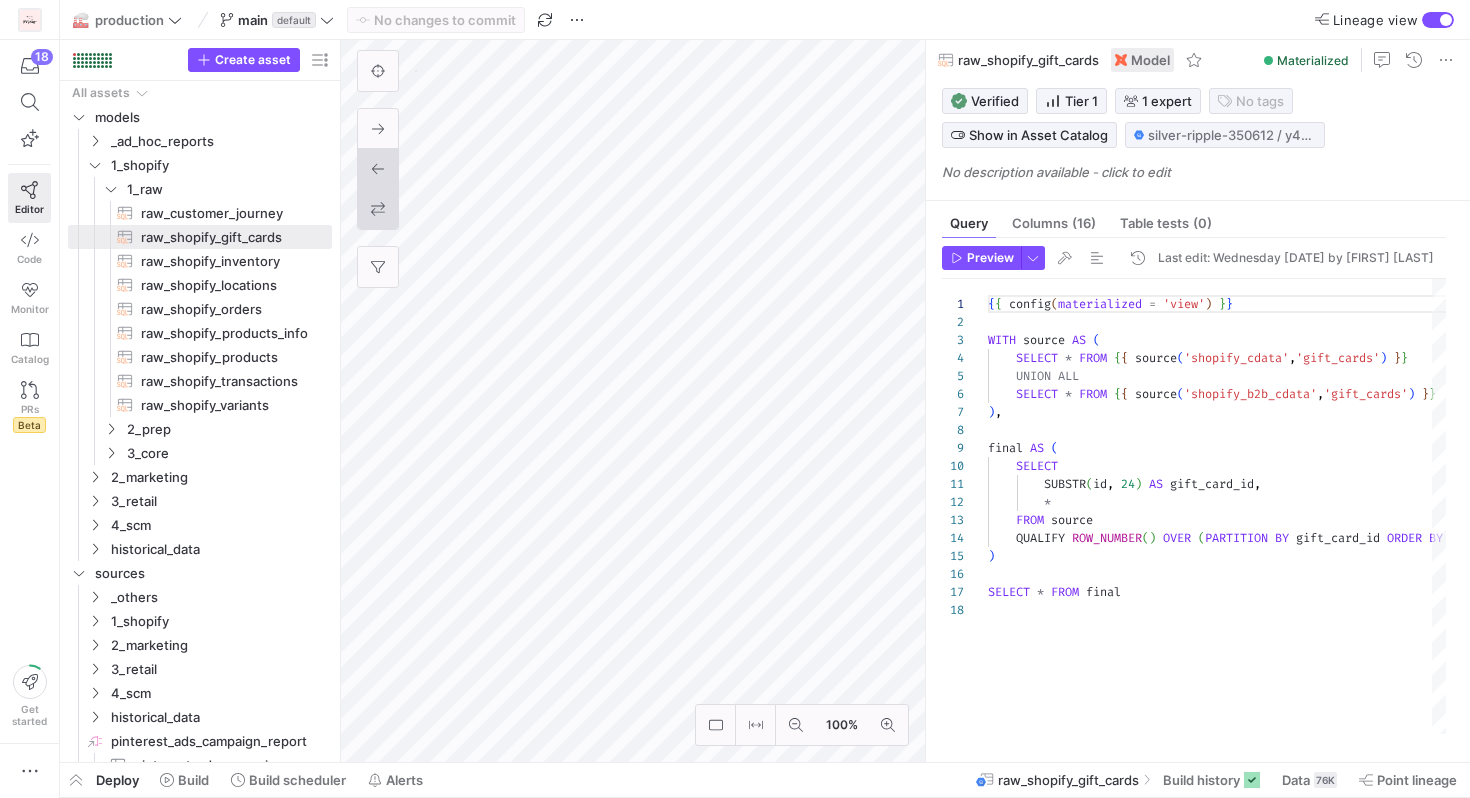 click at bounding box center [378, 209] 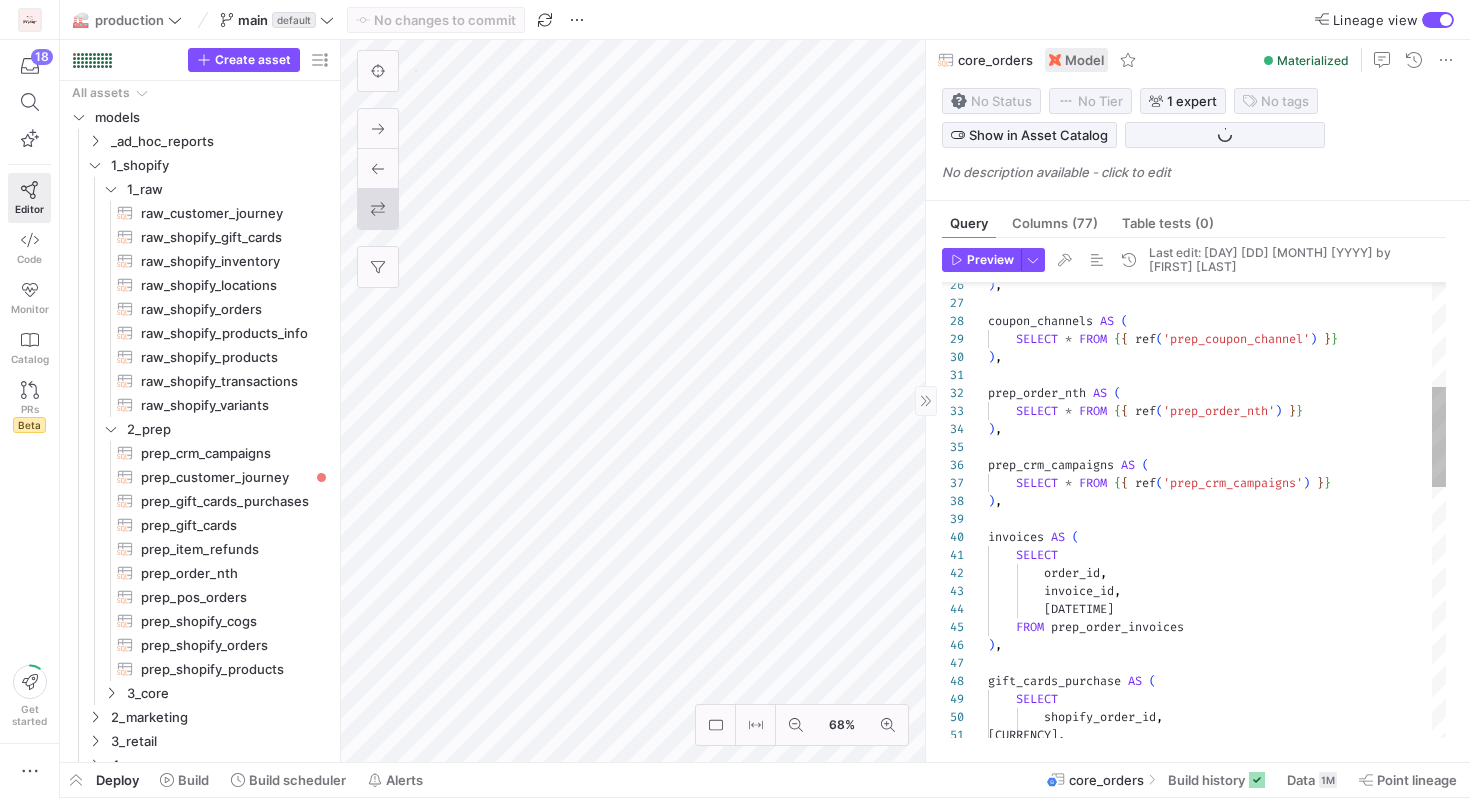 scroll, scrollTop: 39, scrollLeft: 0, axis: vertical 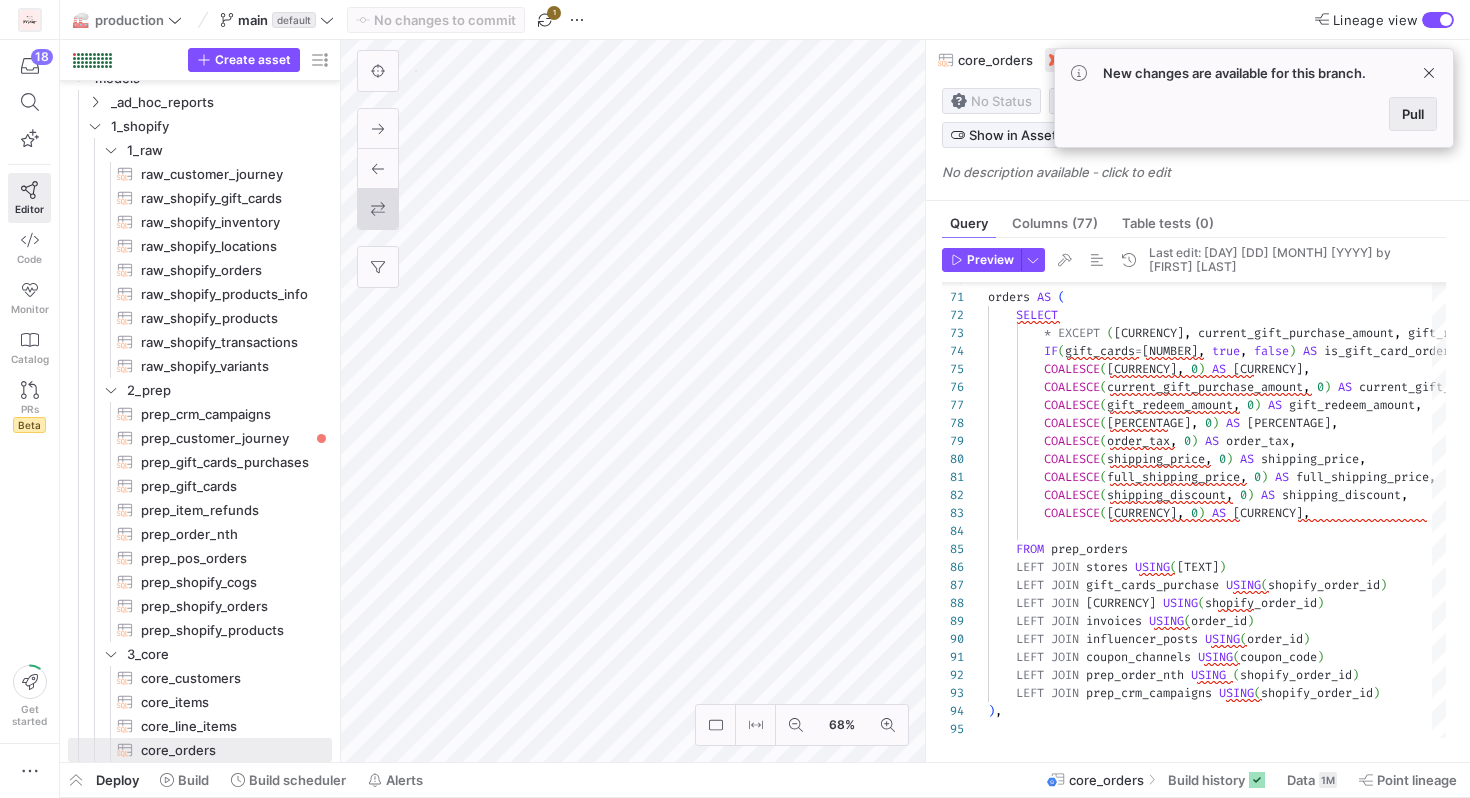 click on "Pull" at bounding box center (1413, 114) 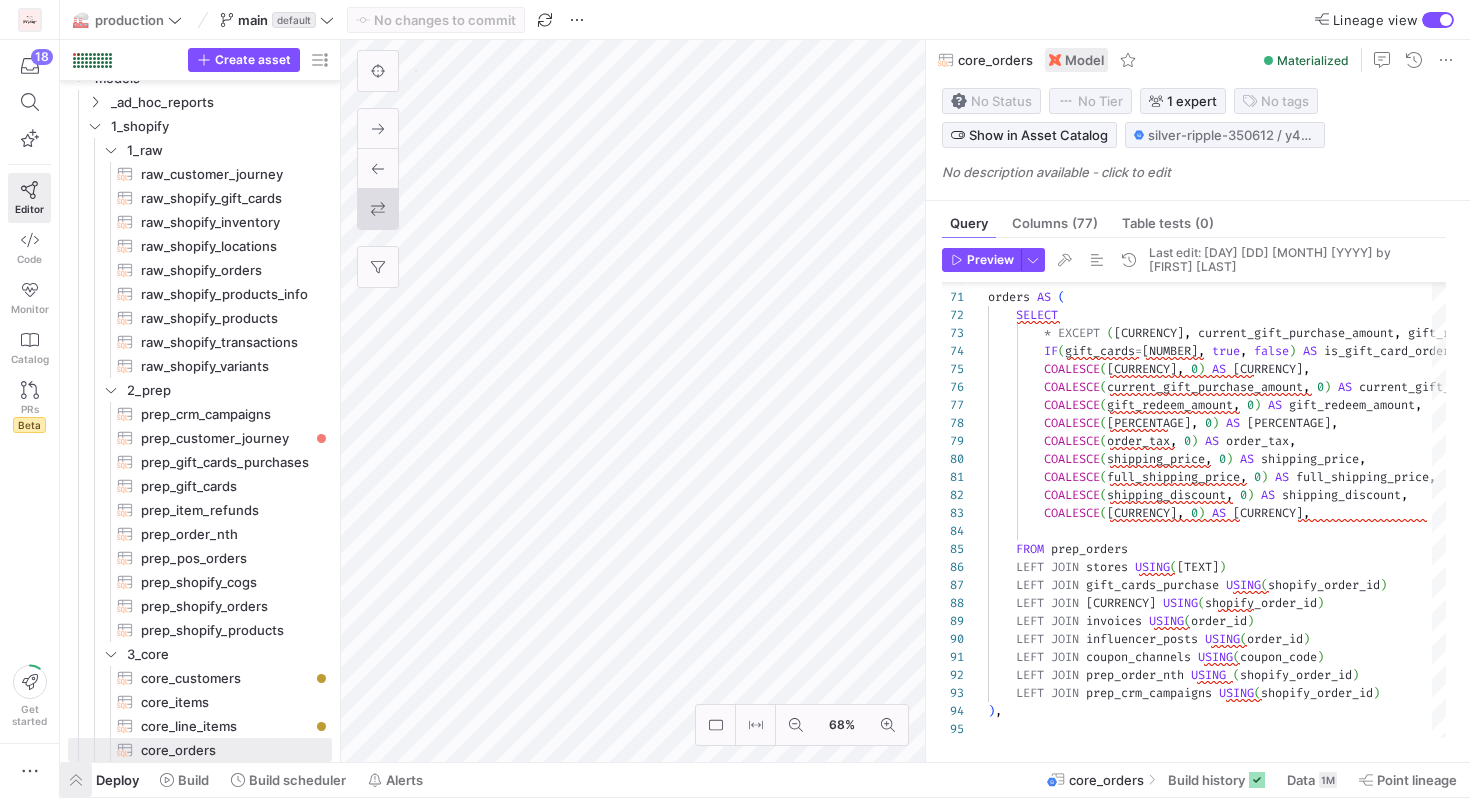click at bounding box center [76, 780] 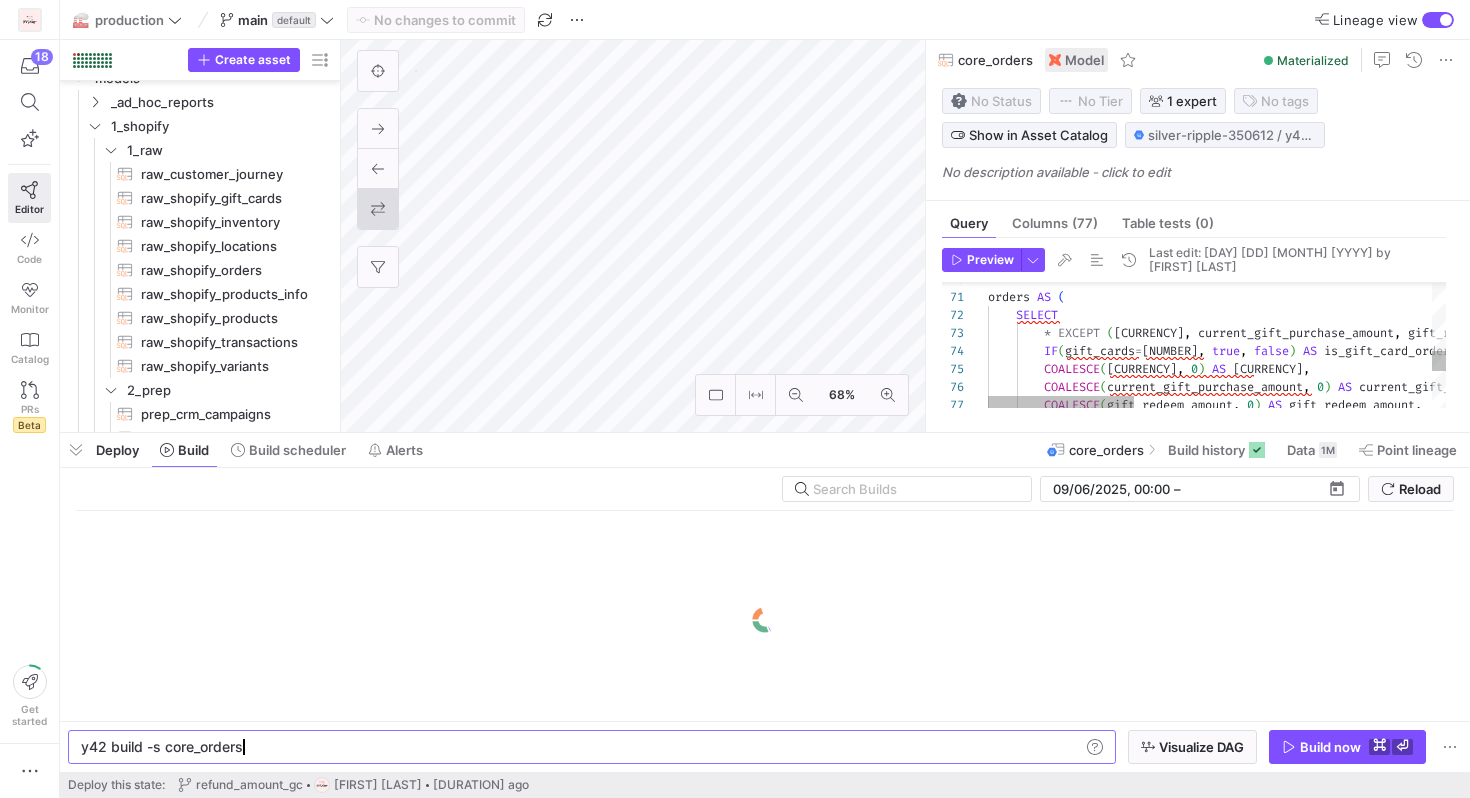 scroll, scrollTop: 0, scrollLeft: 160, axis: horizontal 